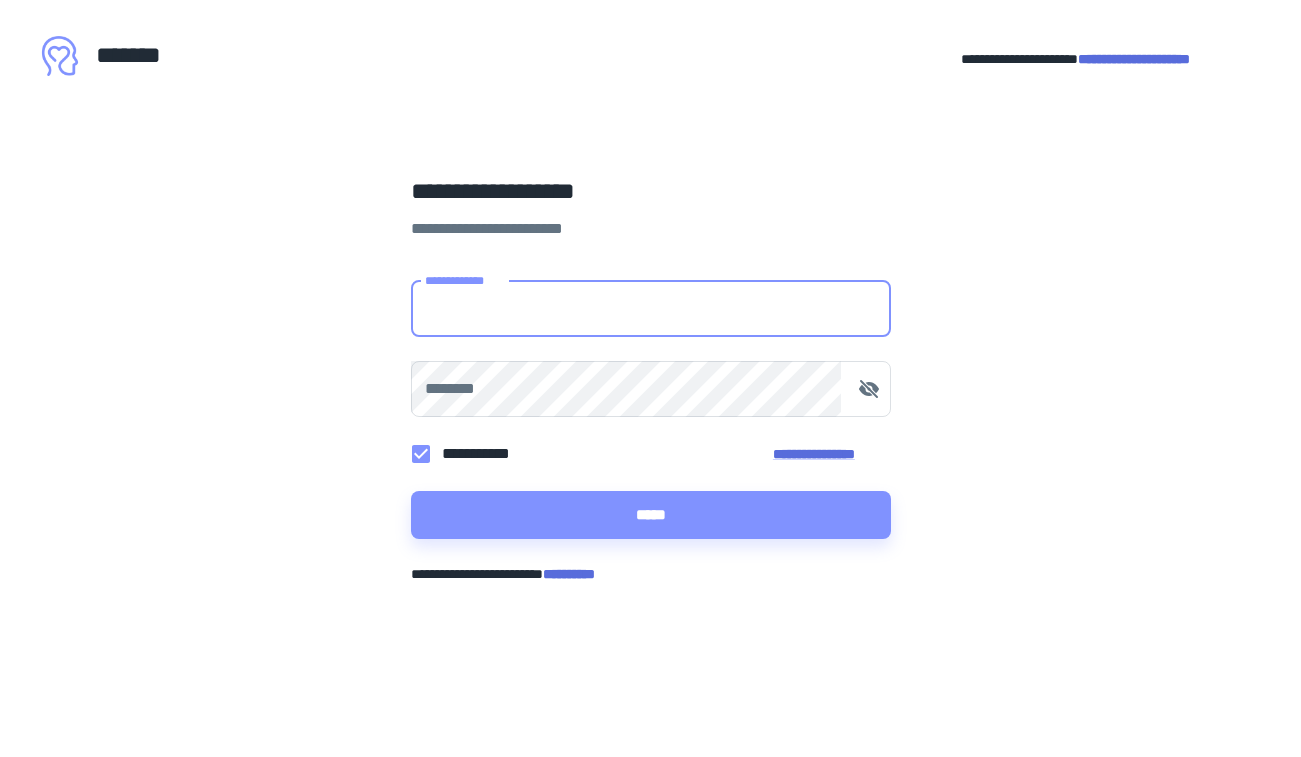 scroll, scrollTop: 0, scrollLeft: 0, axis: both 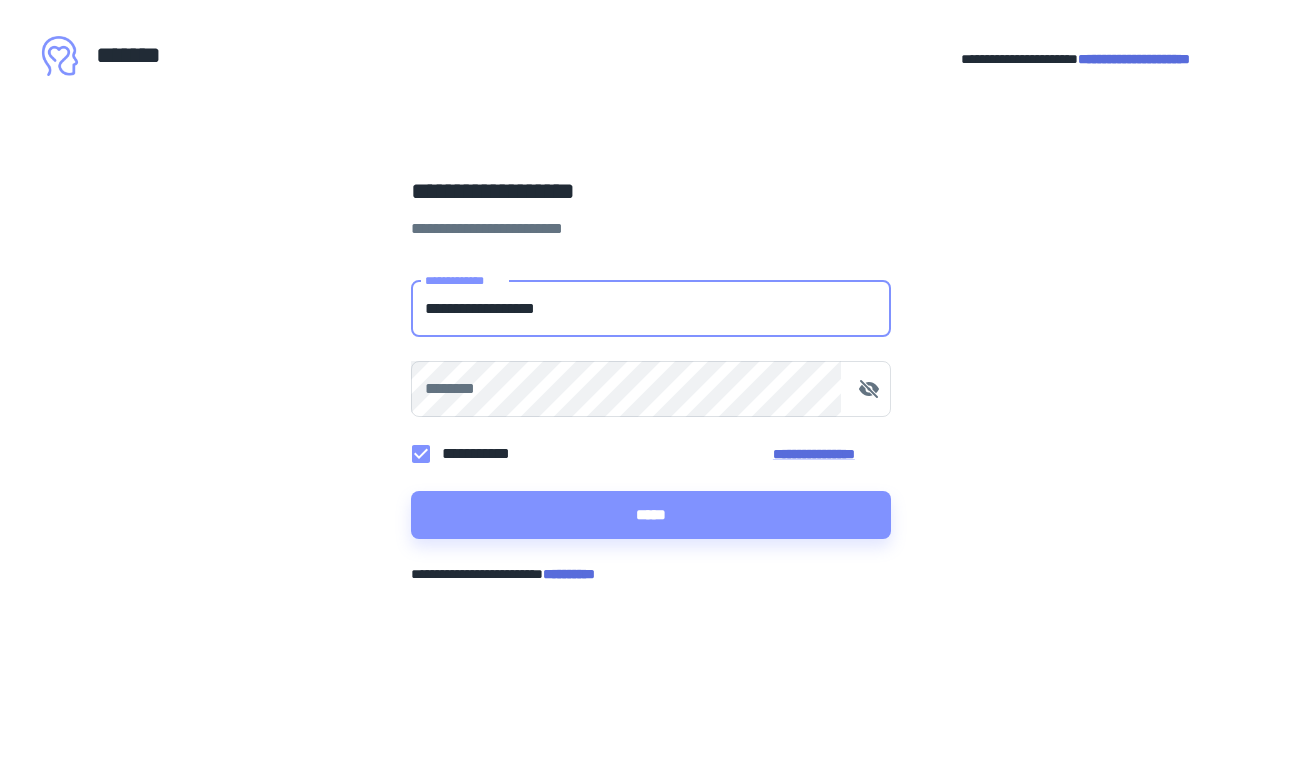 type on "**********" 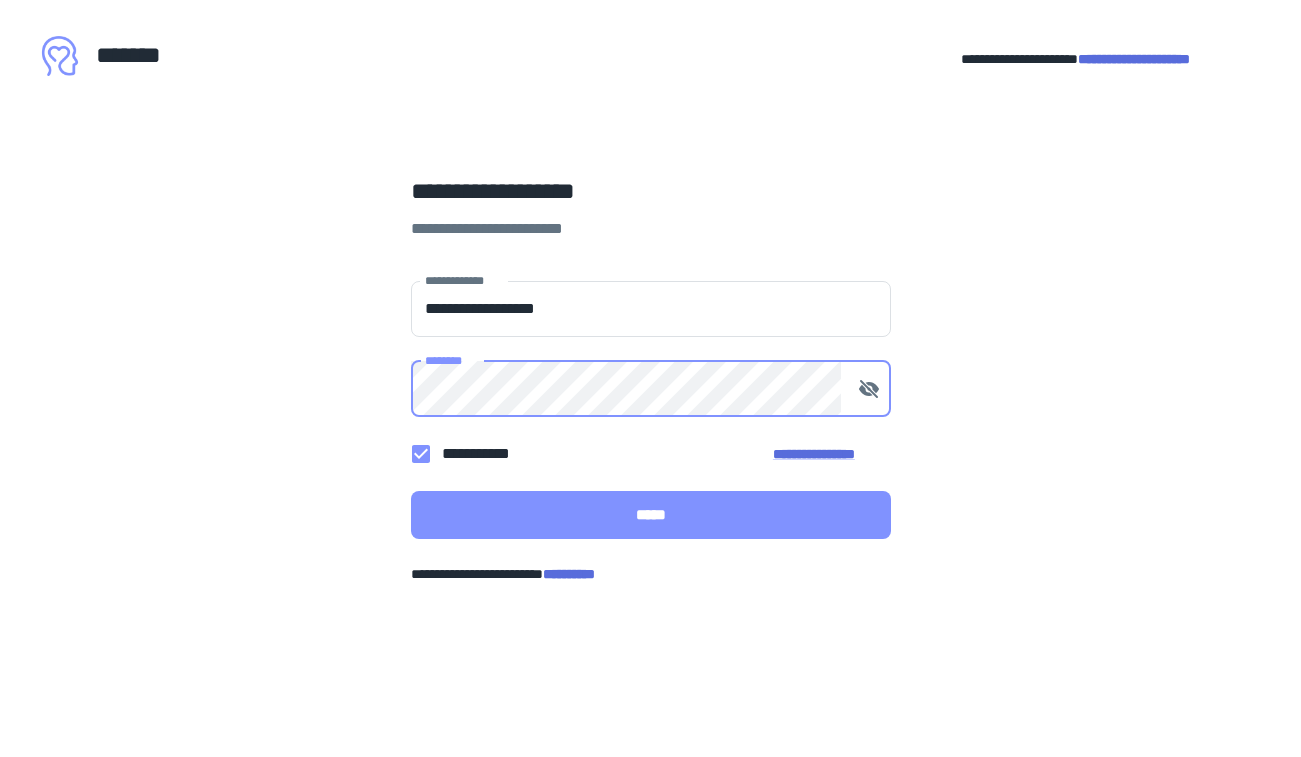 click on "*****" at bounding box center (651, 515) 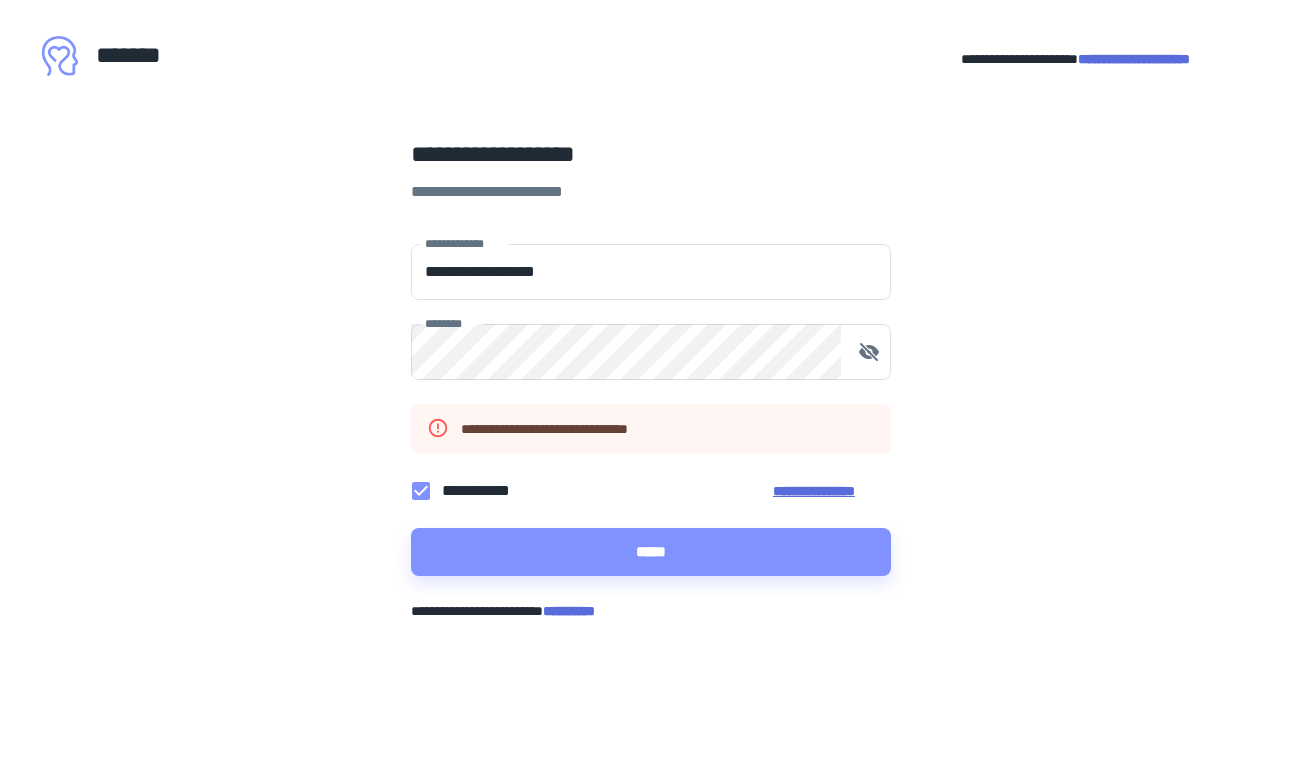 click on "**********" at bounding box center [832, 491] 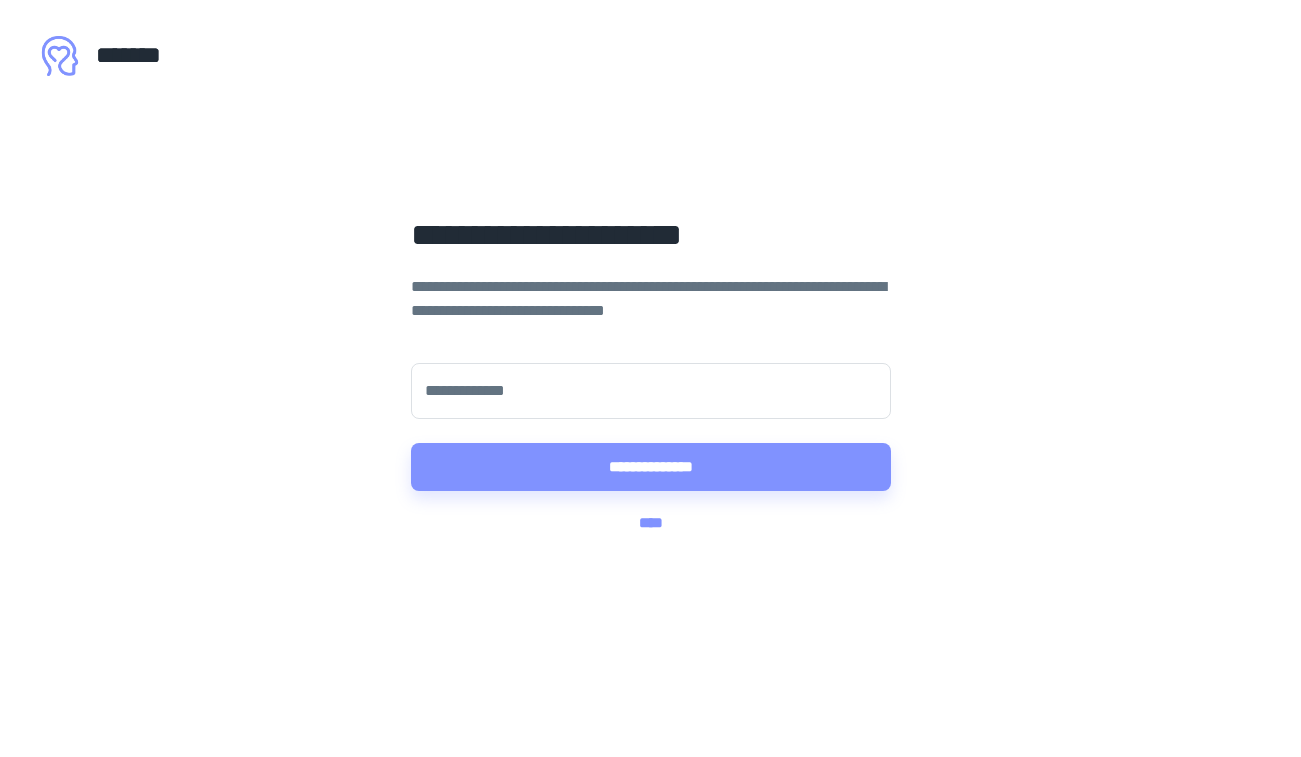 click on "**********" at bounding box center [651, 391] 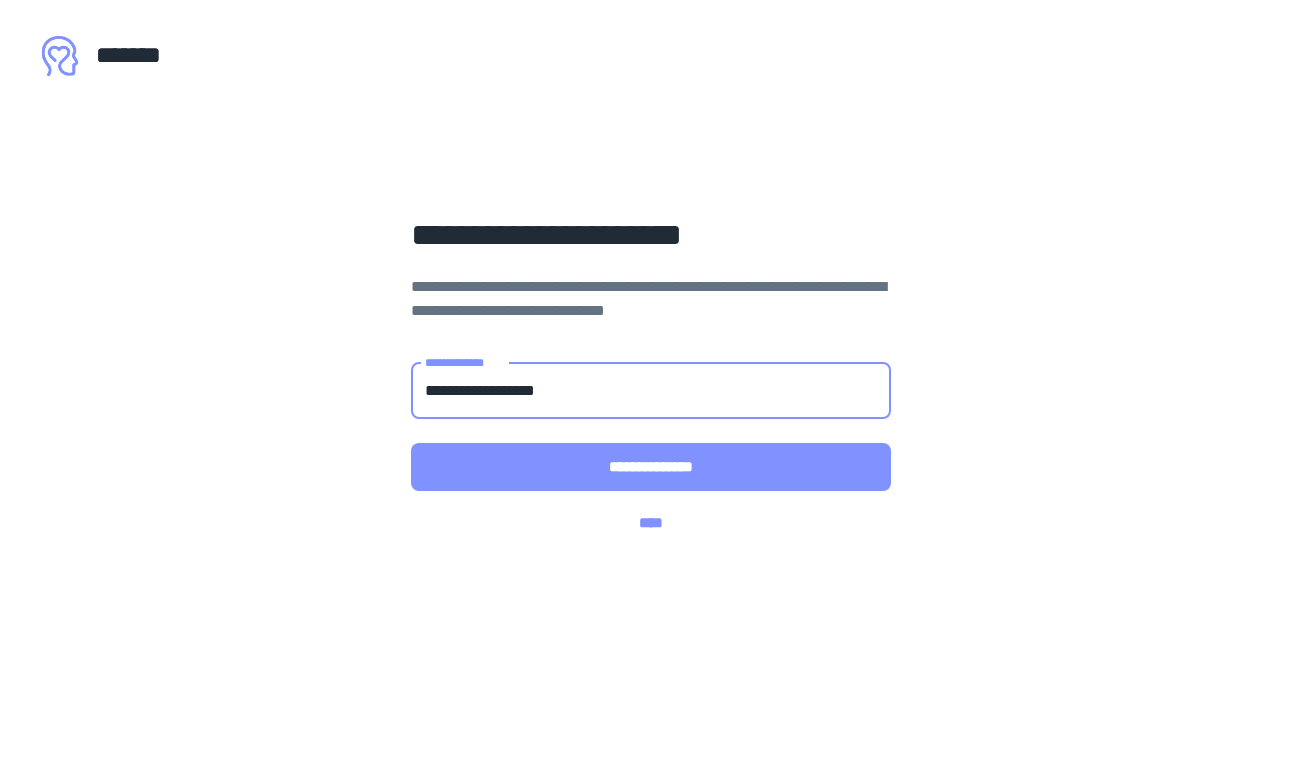 type on "**********" 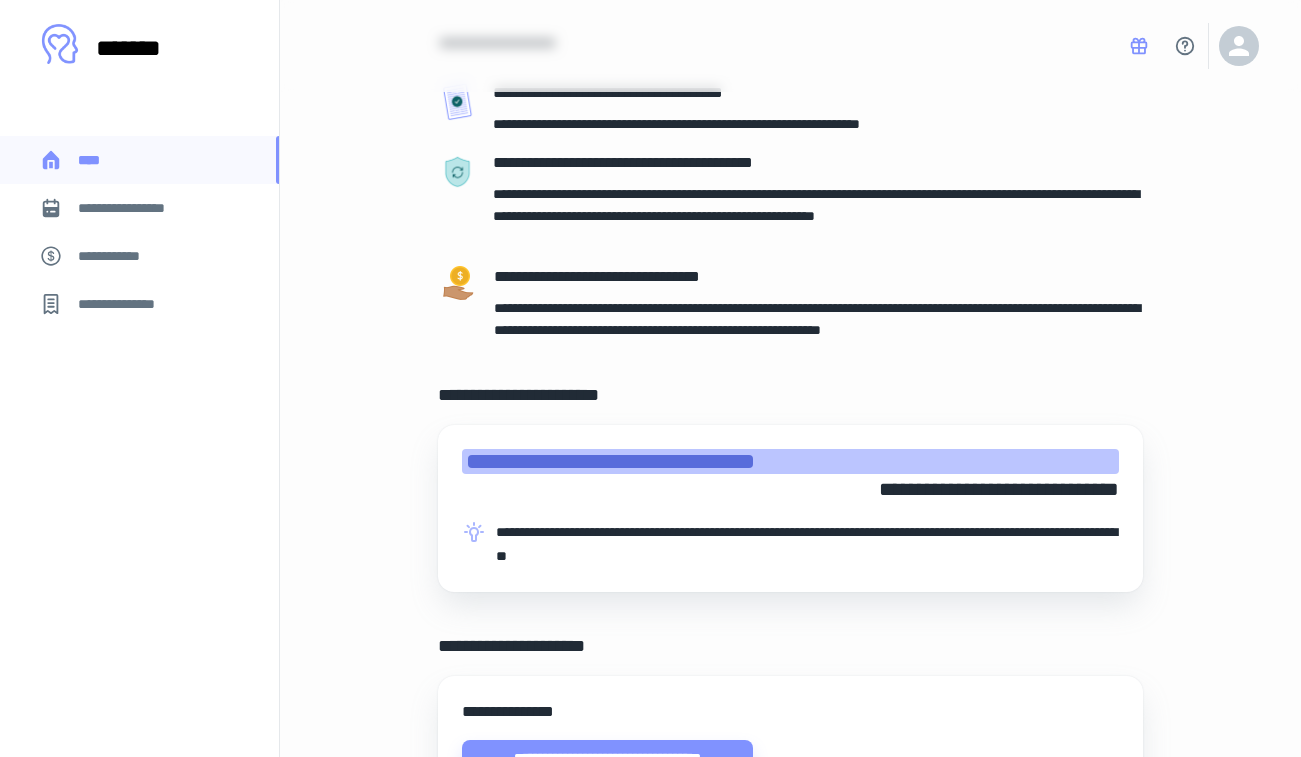 scroll, scrollTop: 0, scrollLeft: 0, axis: both 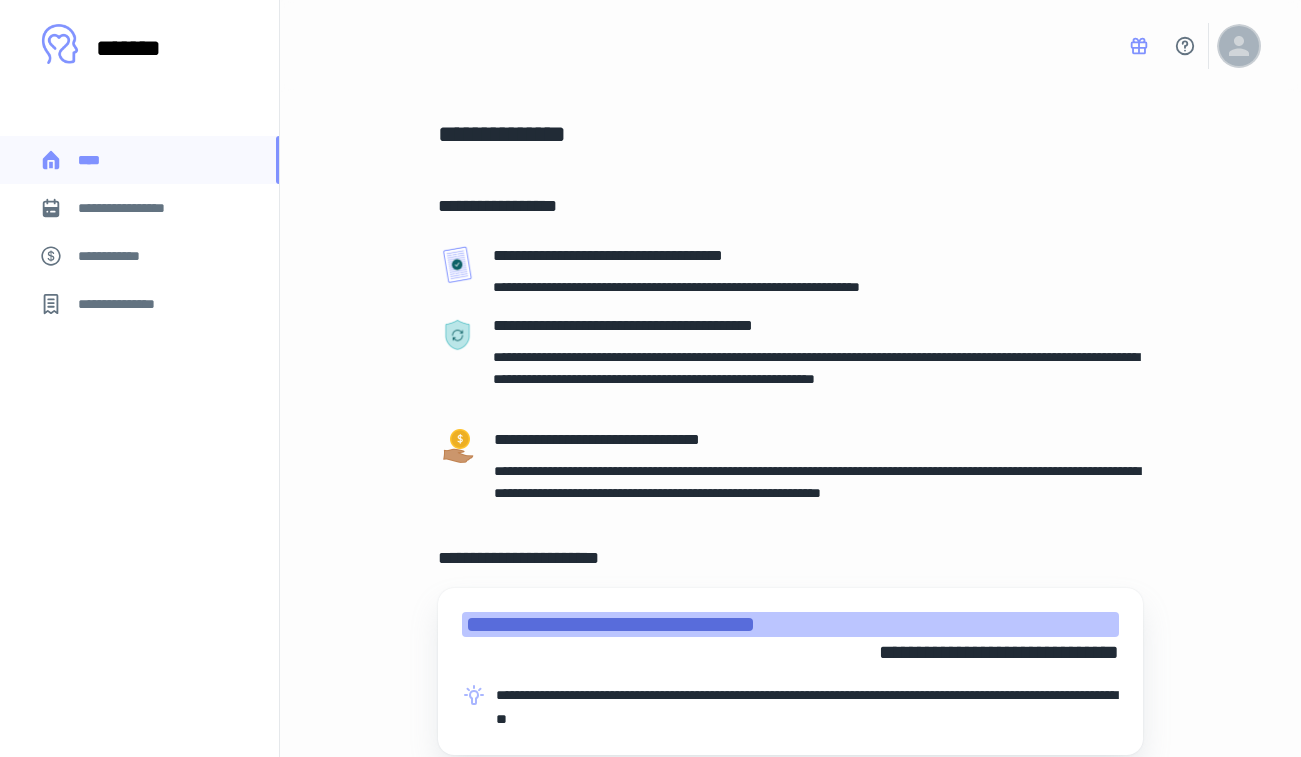 click 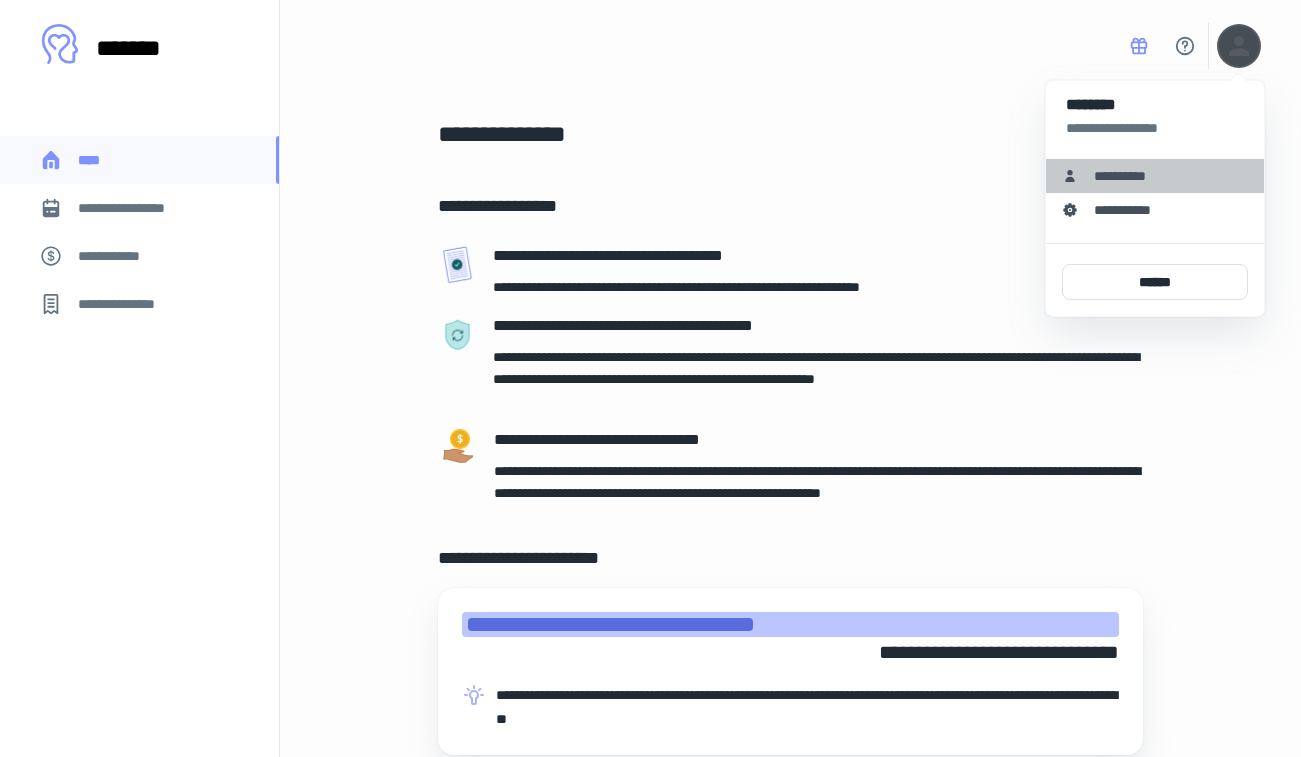 click on "**********" at bounding box center (1127, 176) 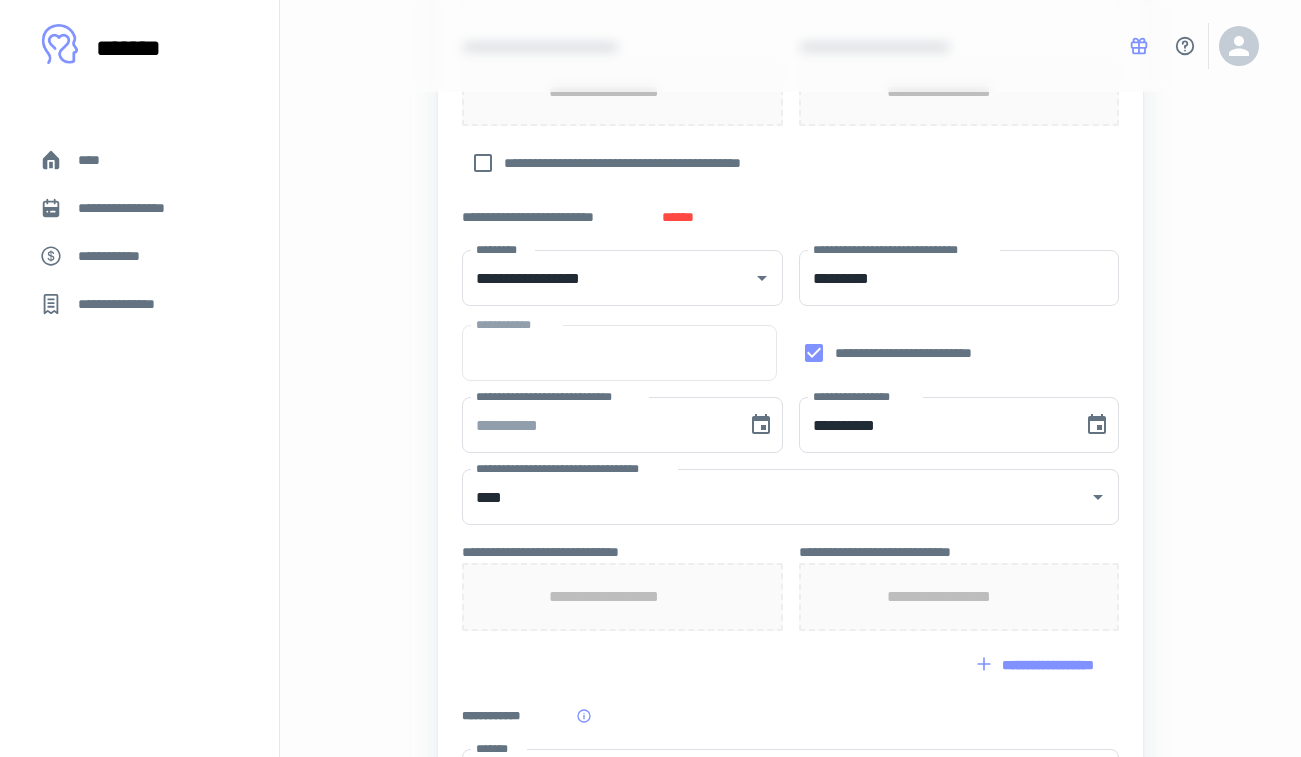 scroll, scrollTop: 676, scrollLeft: 0, axis: vertical 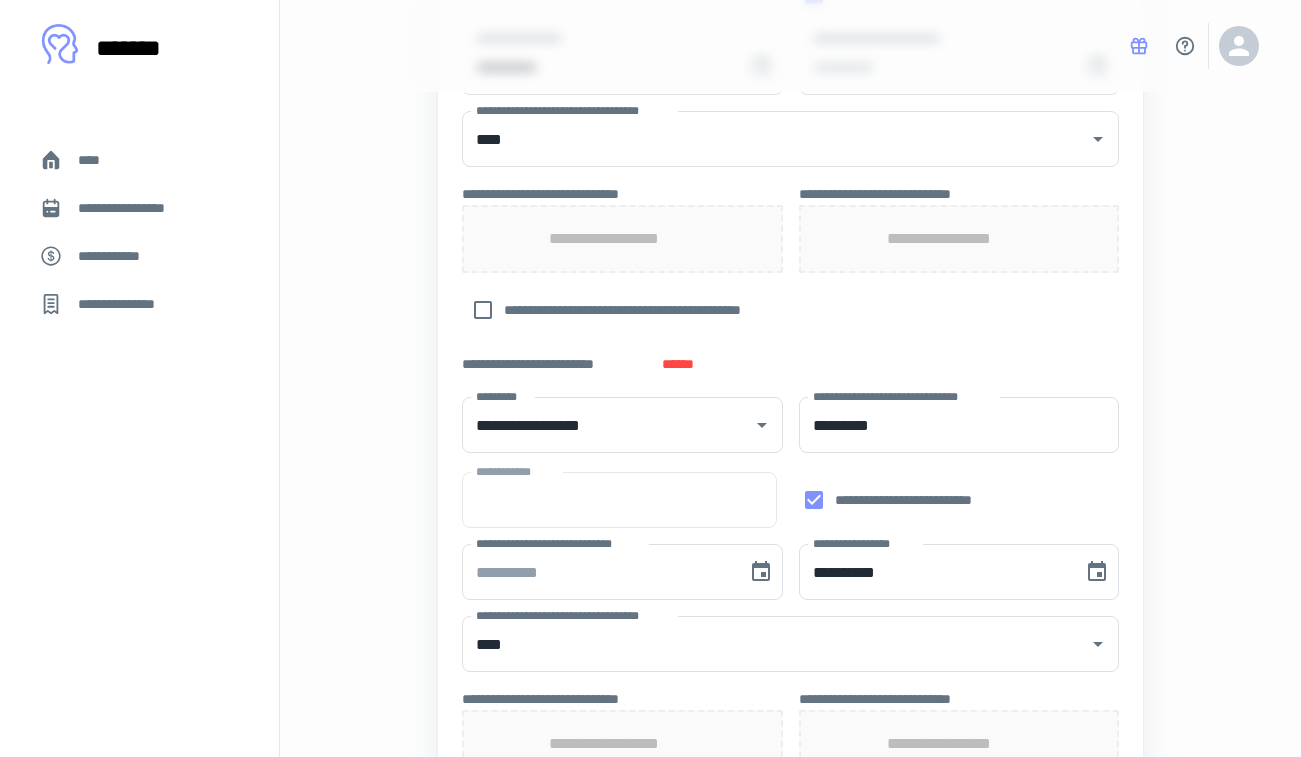 click on "******" at bounding box center [678, 364] 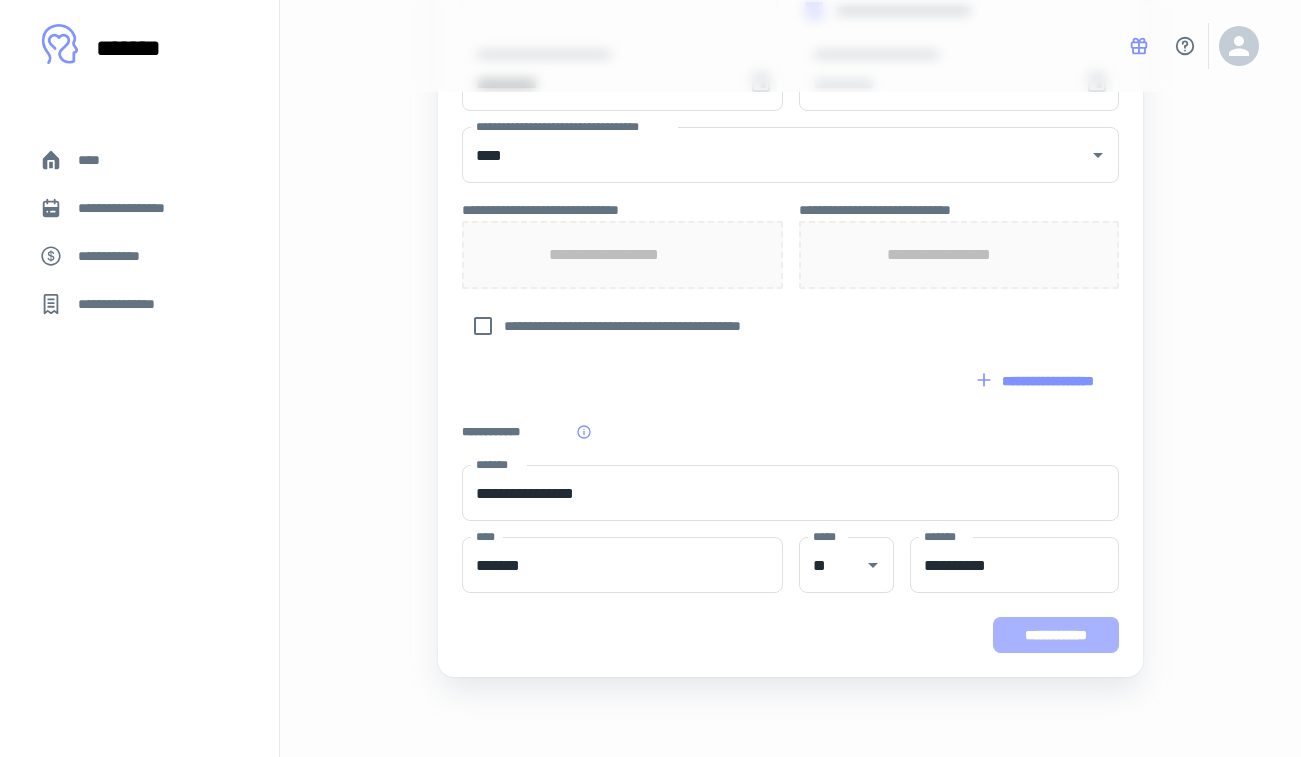 click on "**********" at bounding box center [1056, 635] 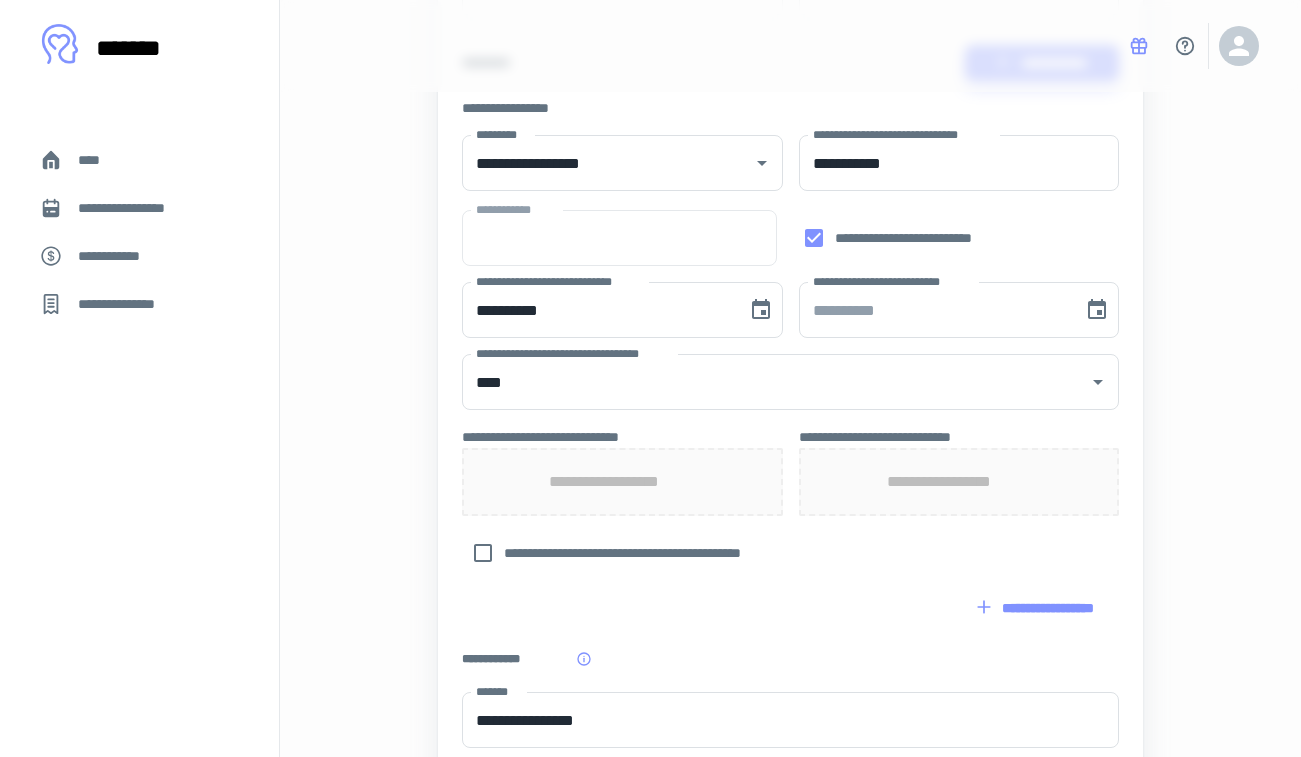 scroll, scrollTop: 244, scrollLeft: 0, axis: vertical 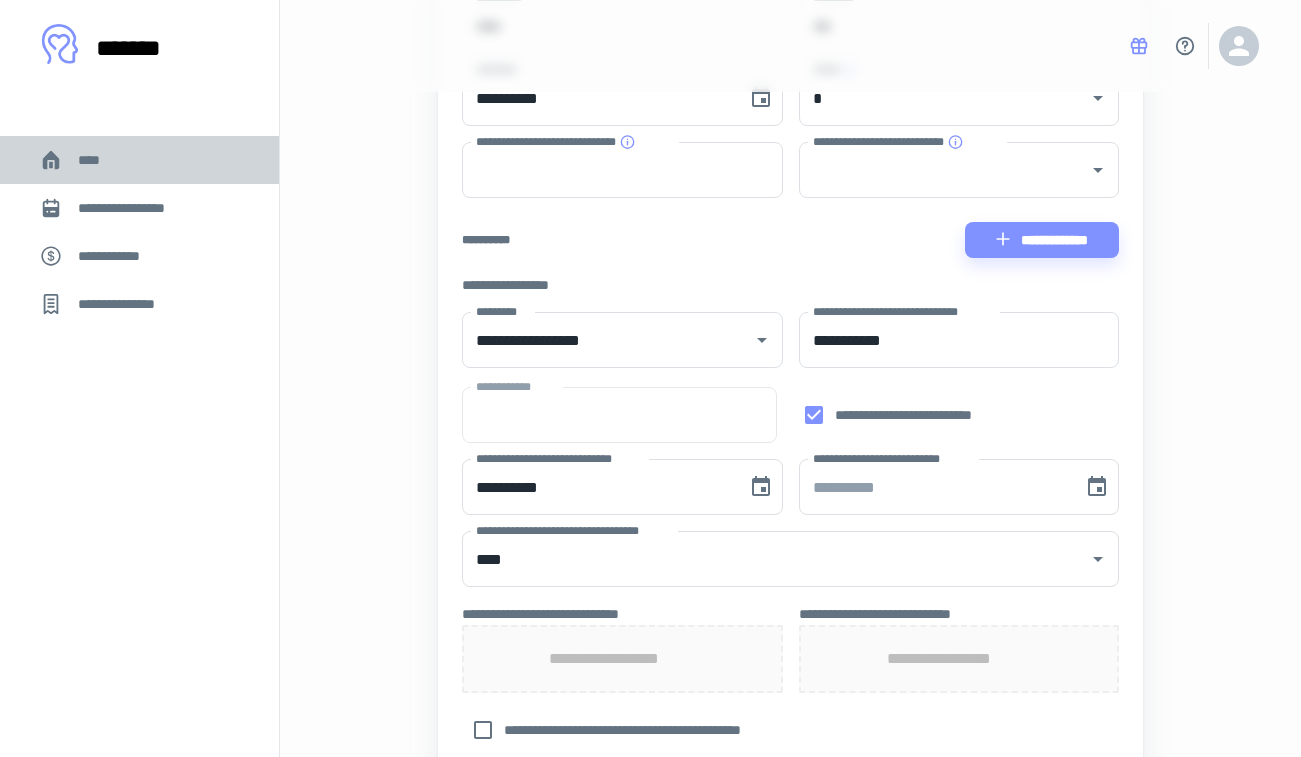 click on "****" at bounding box center [139, 160] 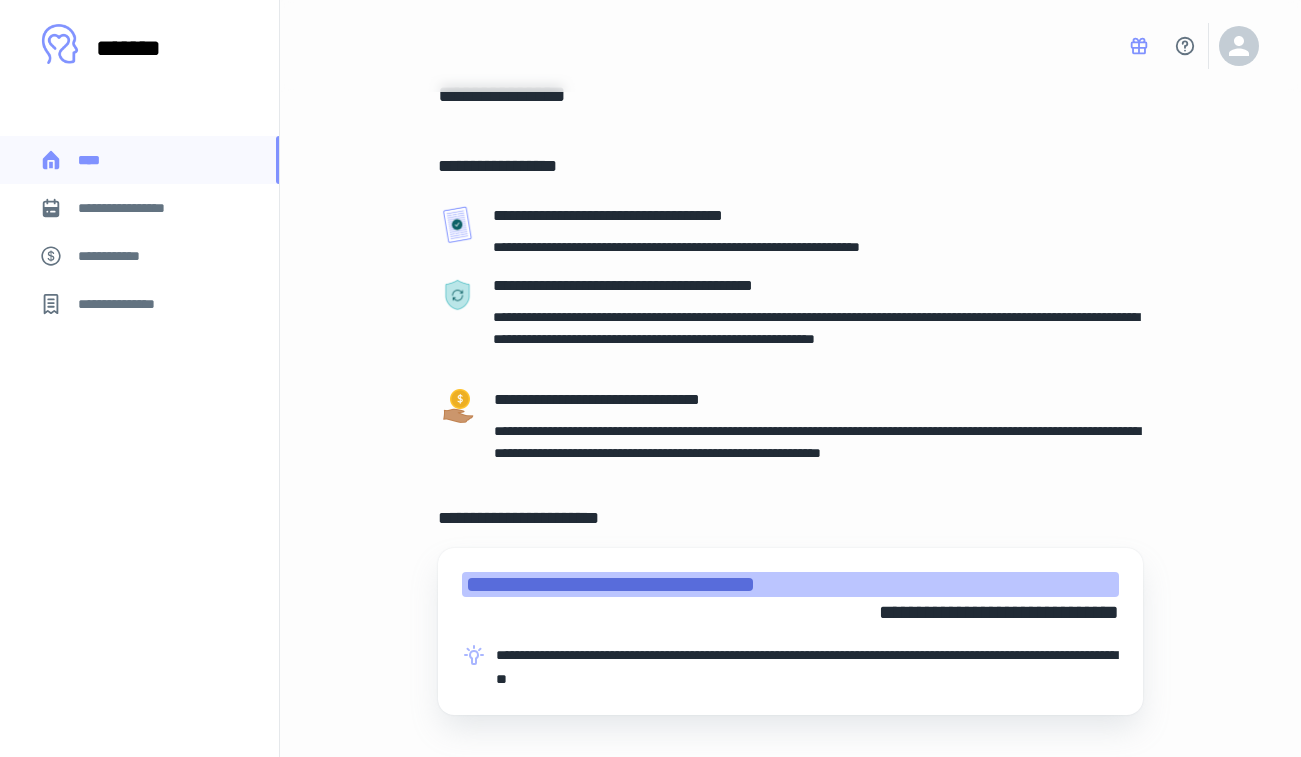 scroll, scrollTop: 0, scrollLeft: 0, axis: both 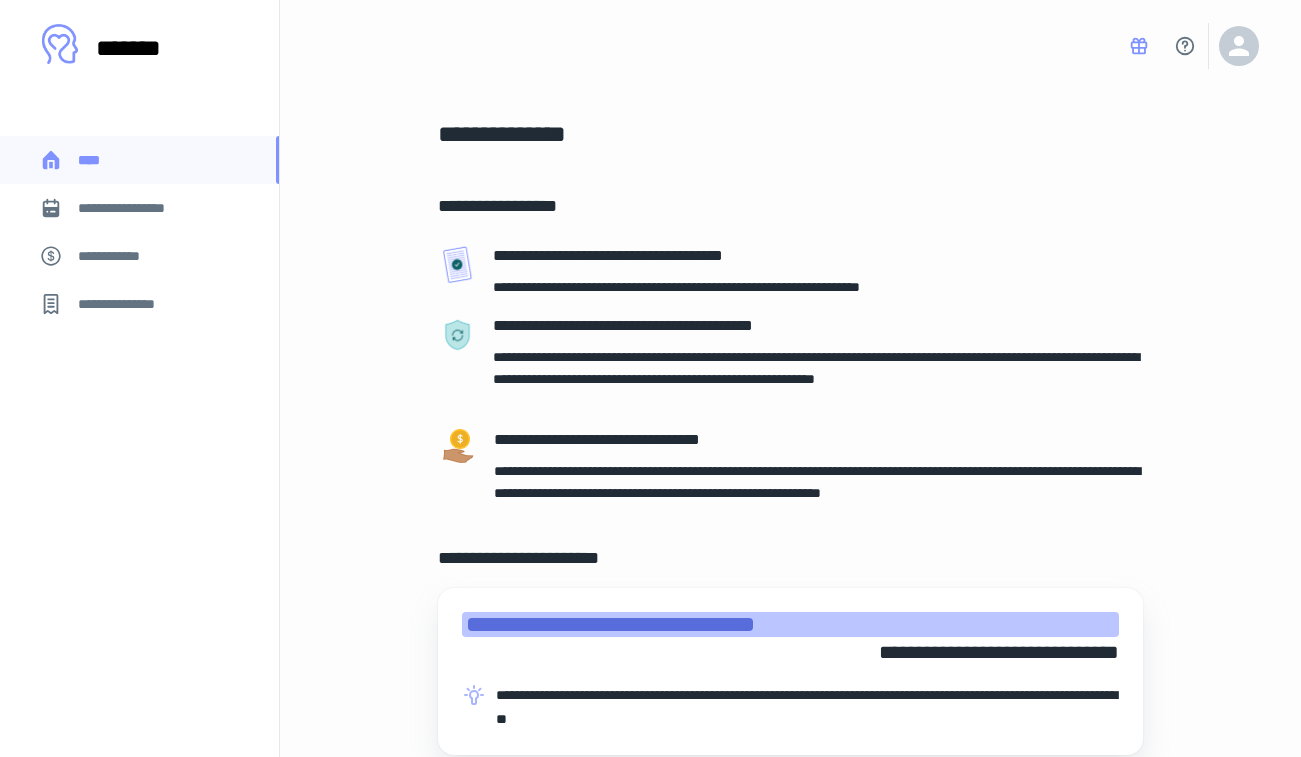 click on "**********" at bounding box center (119, 256) 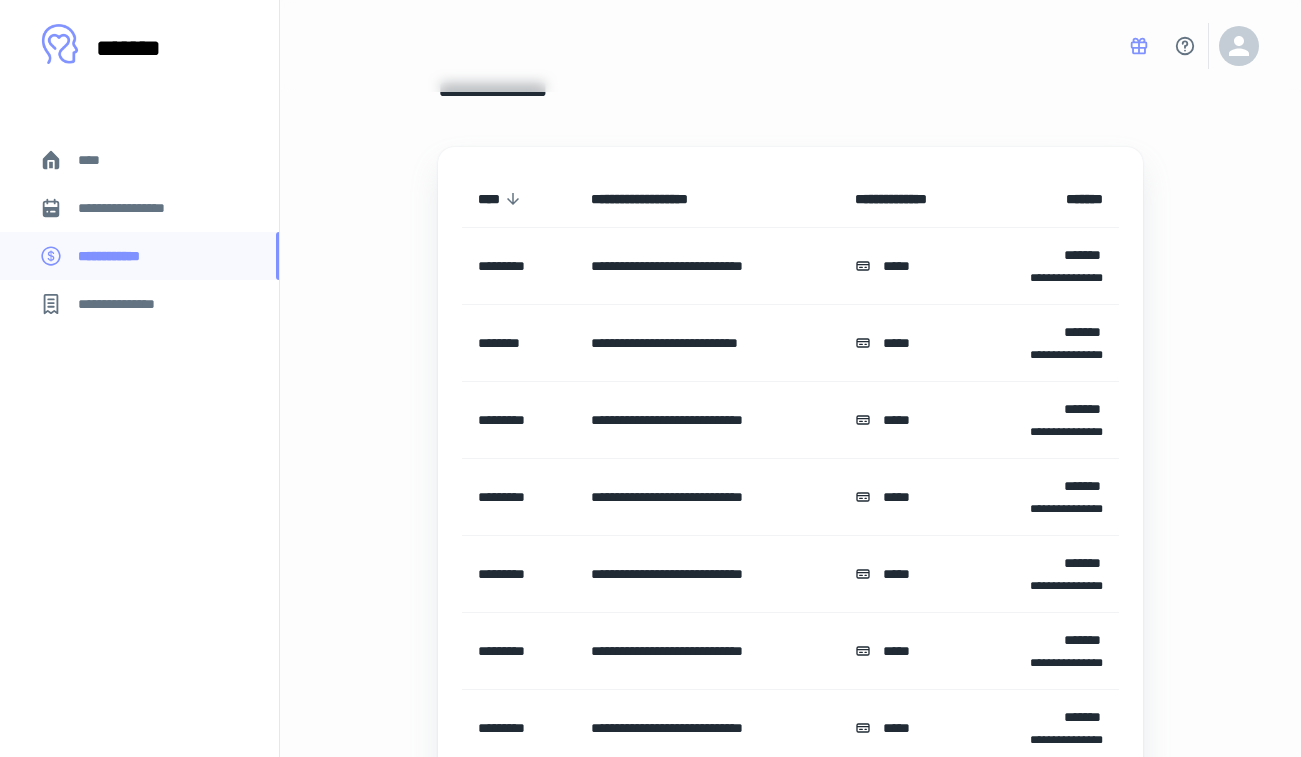 scroll, scrollTop: 0, scrollLeft: 0, axis: both 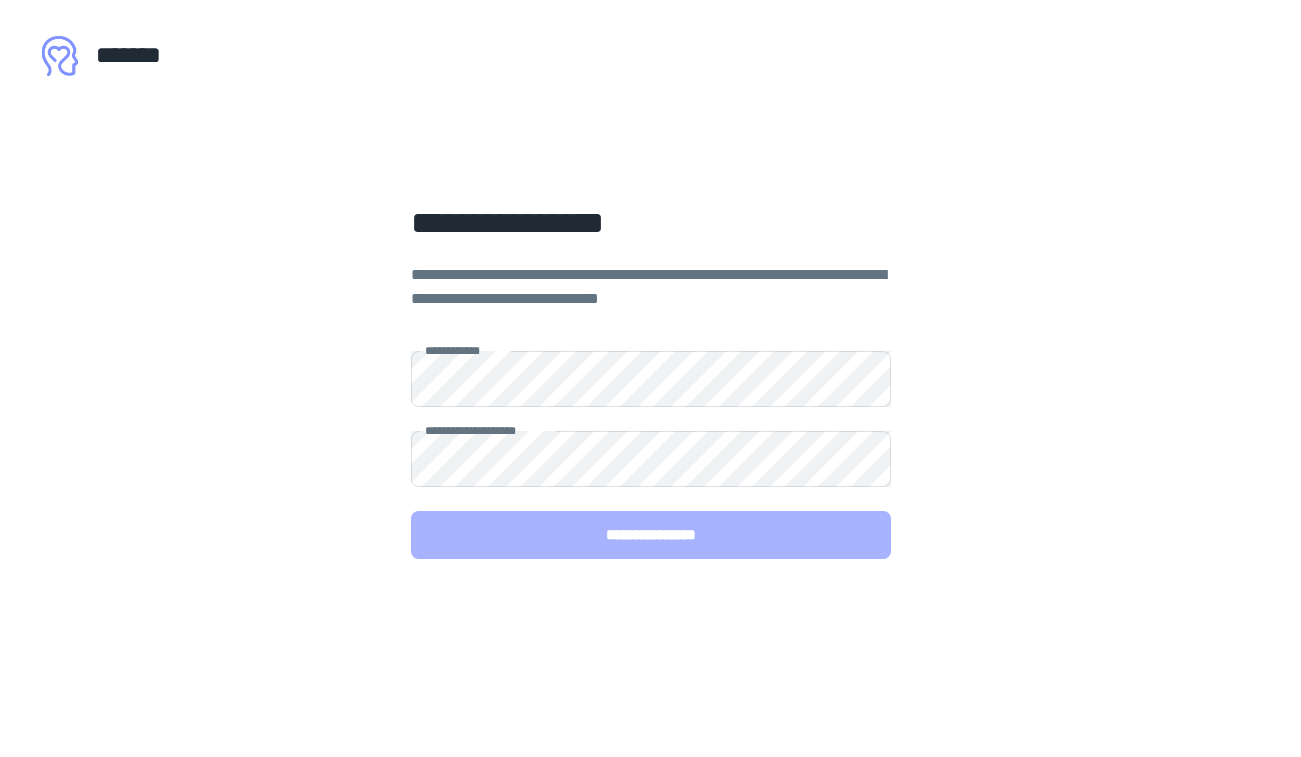 click on "**********" at bounding box center (651, 535) 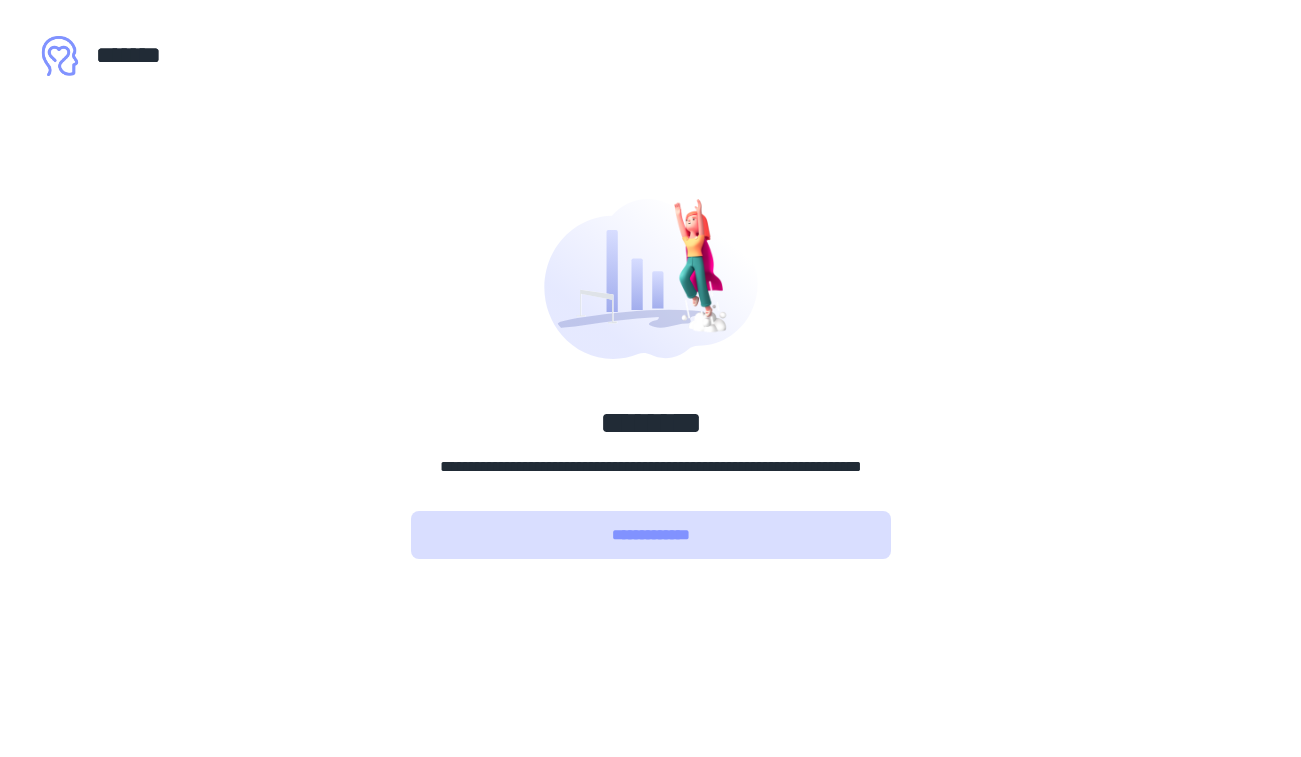click on "**********" at bounding box center (651, 535) 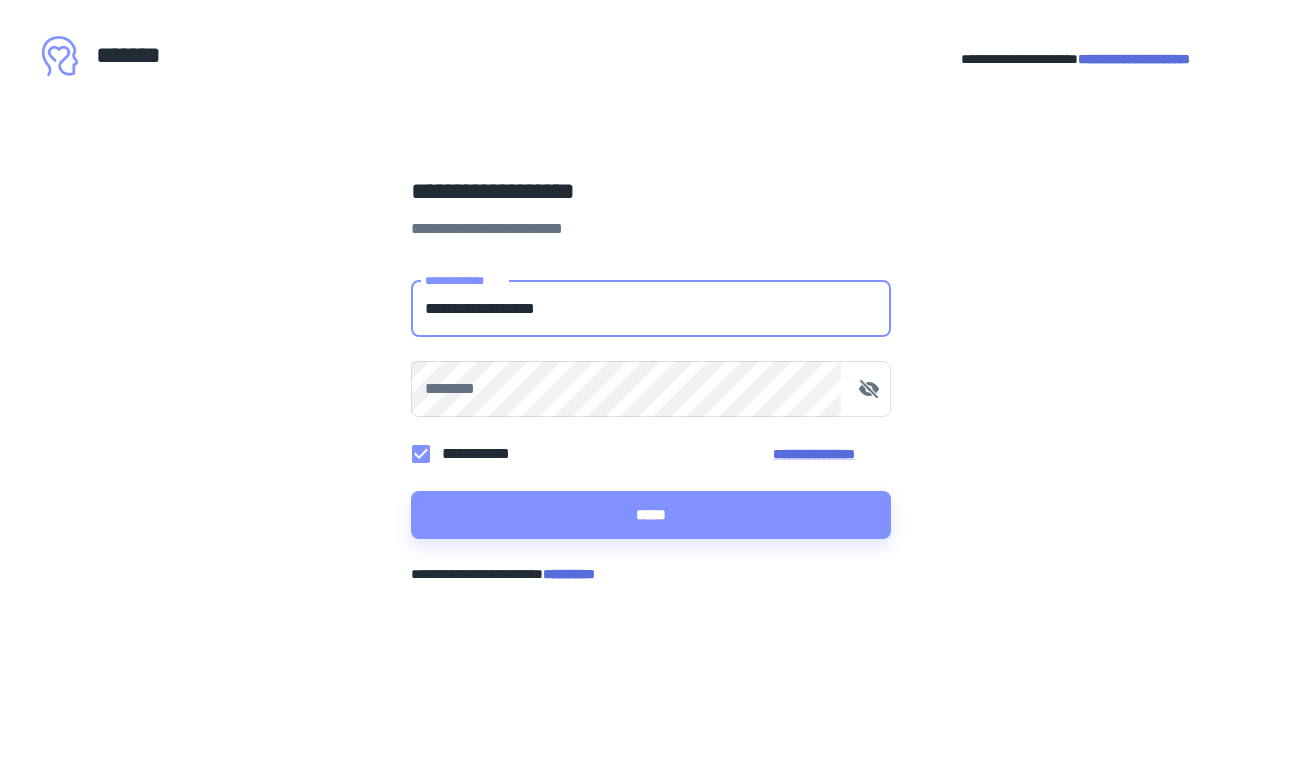 type on "**********" 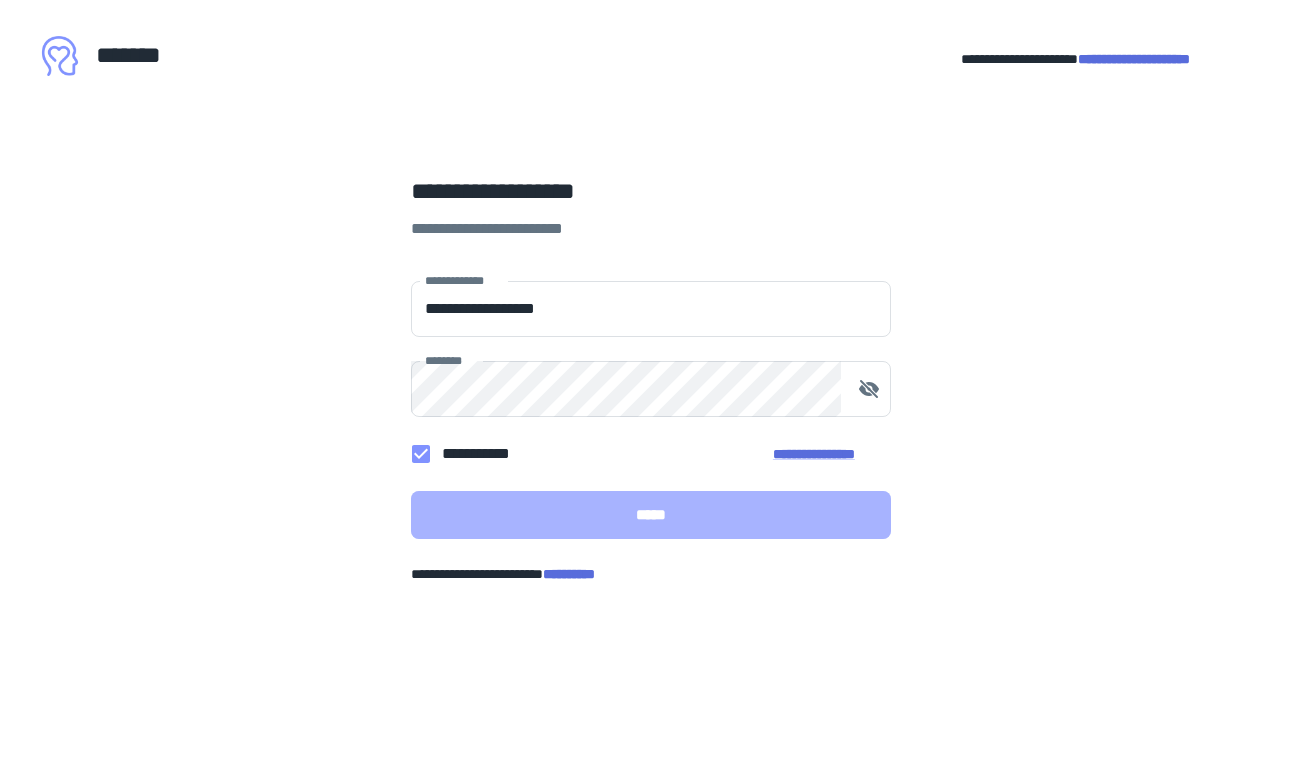 click on "*****" at bounding box center [651, 515] 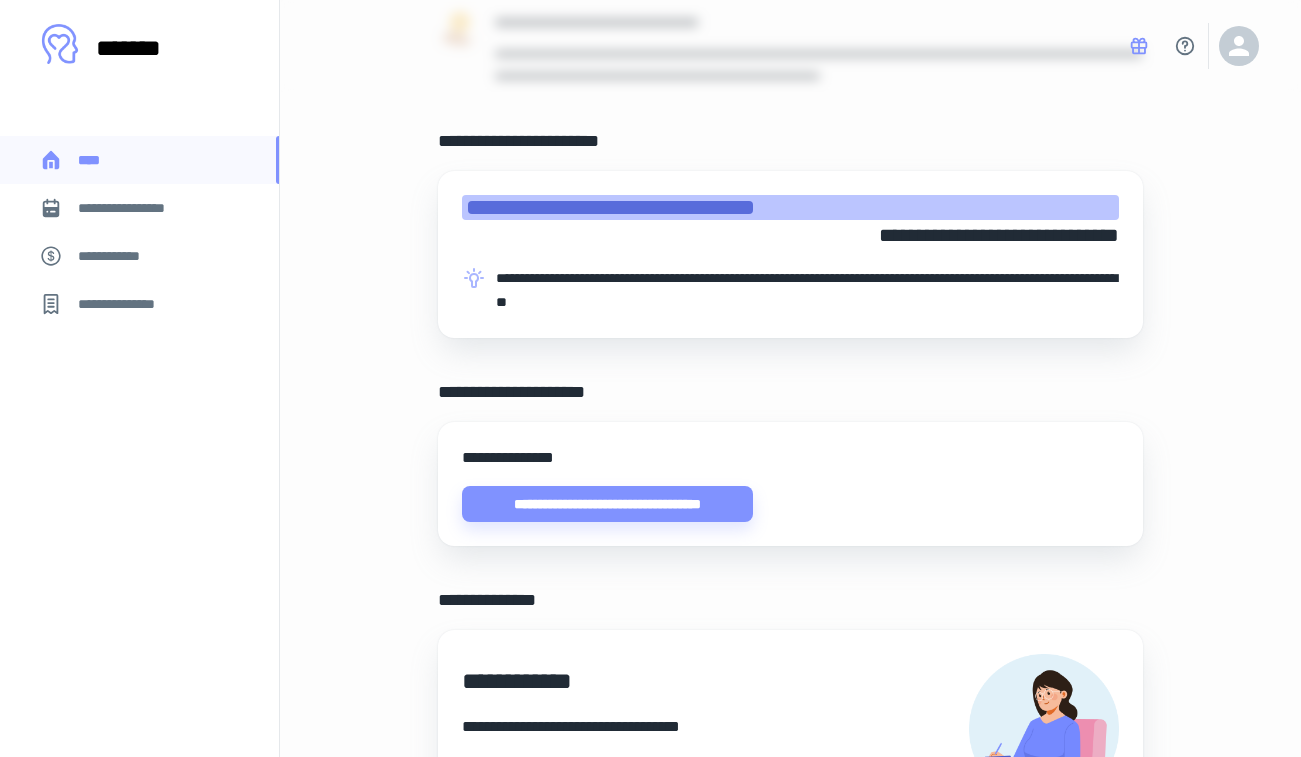 scroll, scrollTop: 420, scrollLeft: 0, axis: vertical 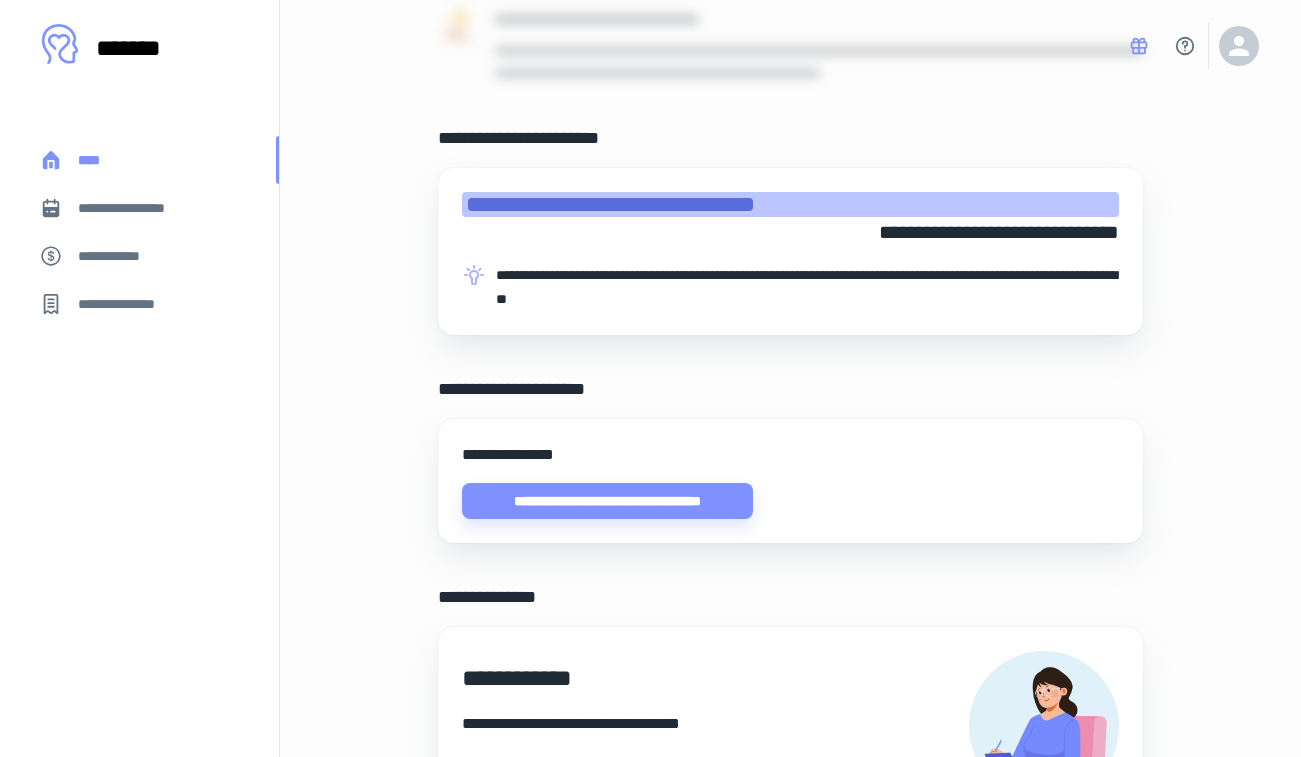 click on "****" at bounding box center [139, 160] 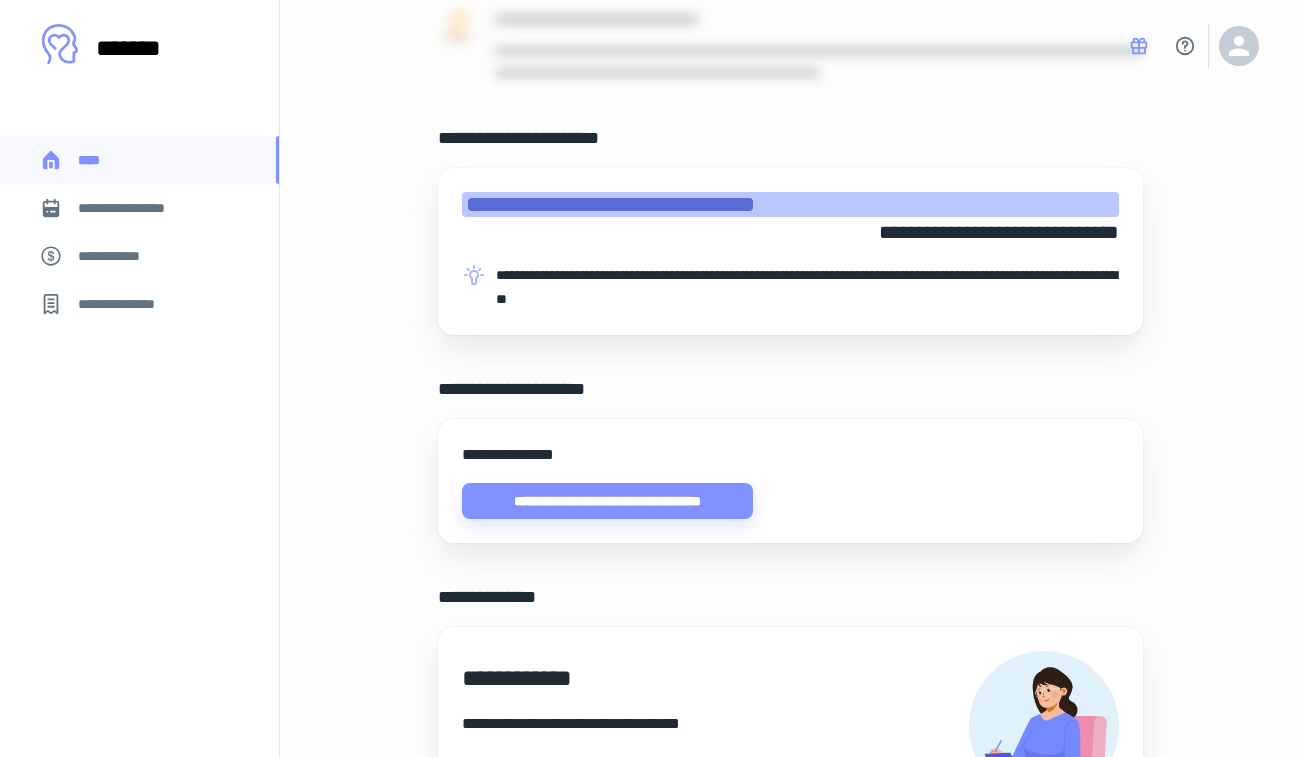 click on "**********" at bounding box center (119, 256) 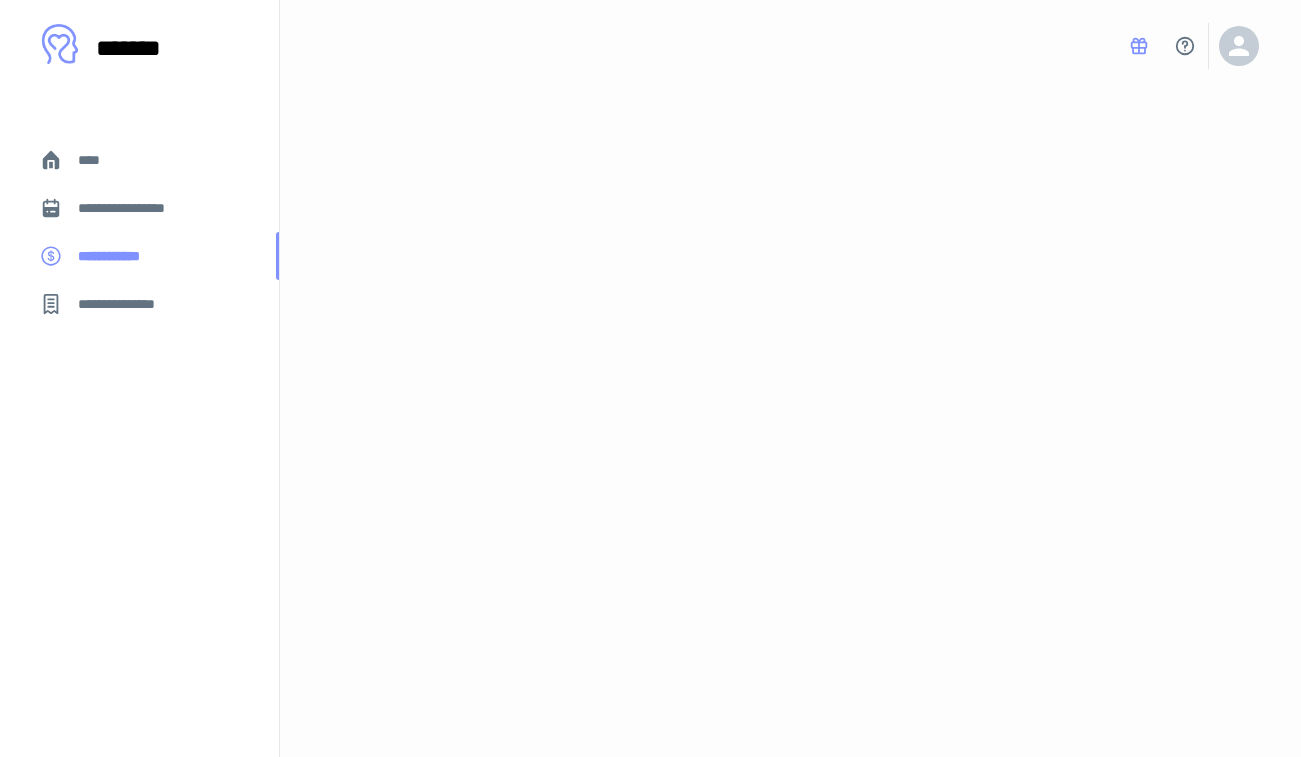 scroll, scrollTop: 0, scrollLeft: 0, axis: both 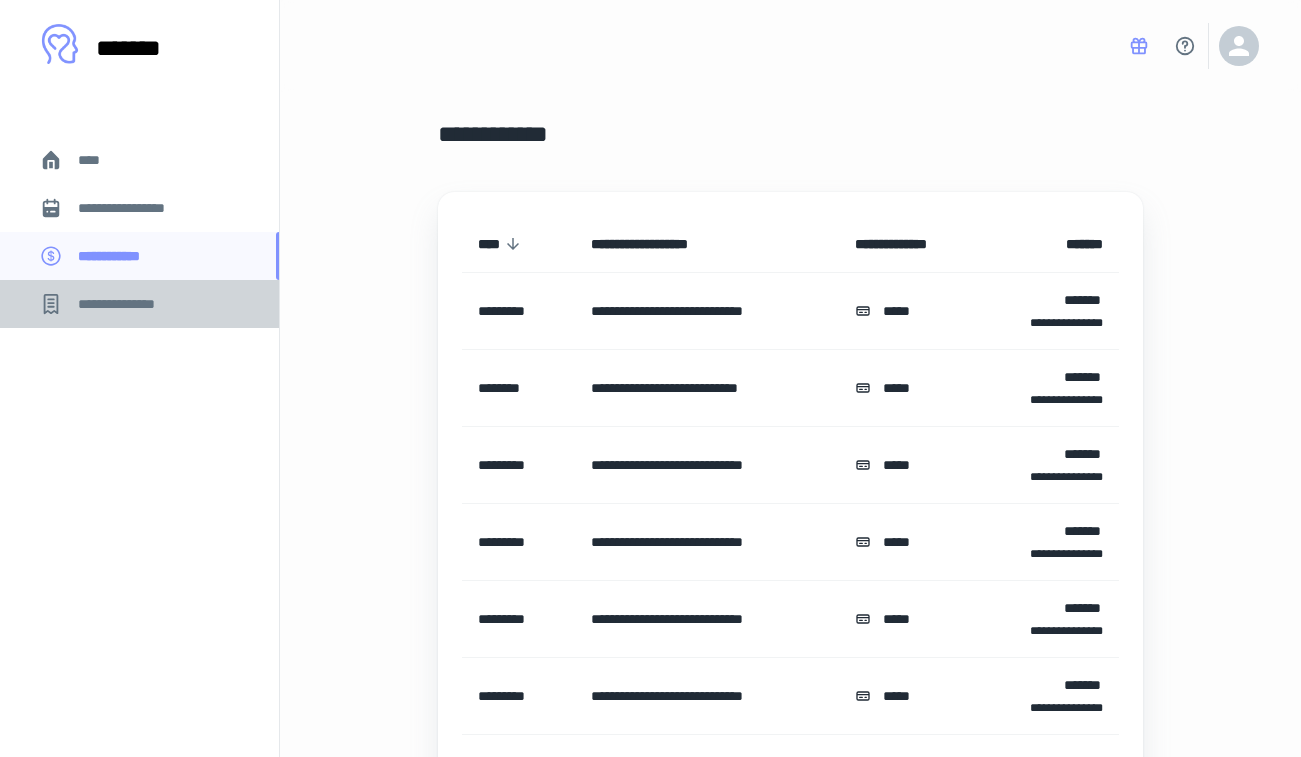 click on "**********" at bounding box center (127, 304) 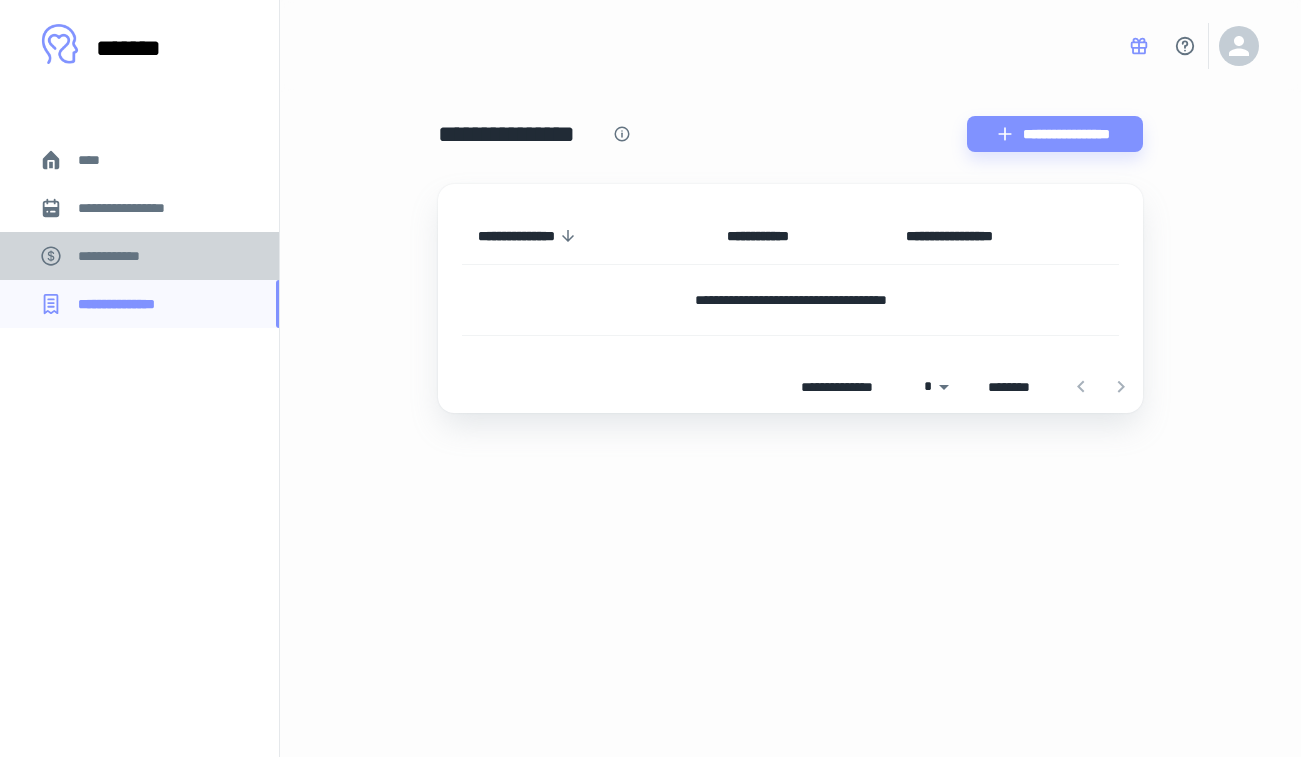 click on "**********" at bounding box center (139, 256) 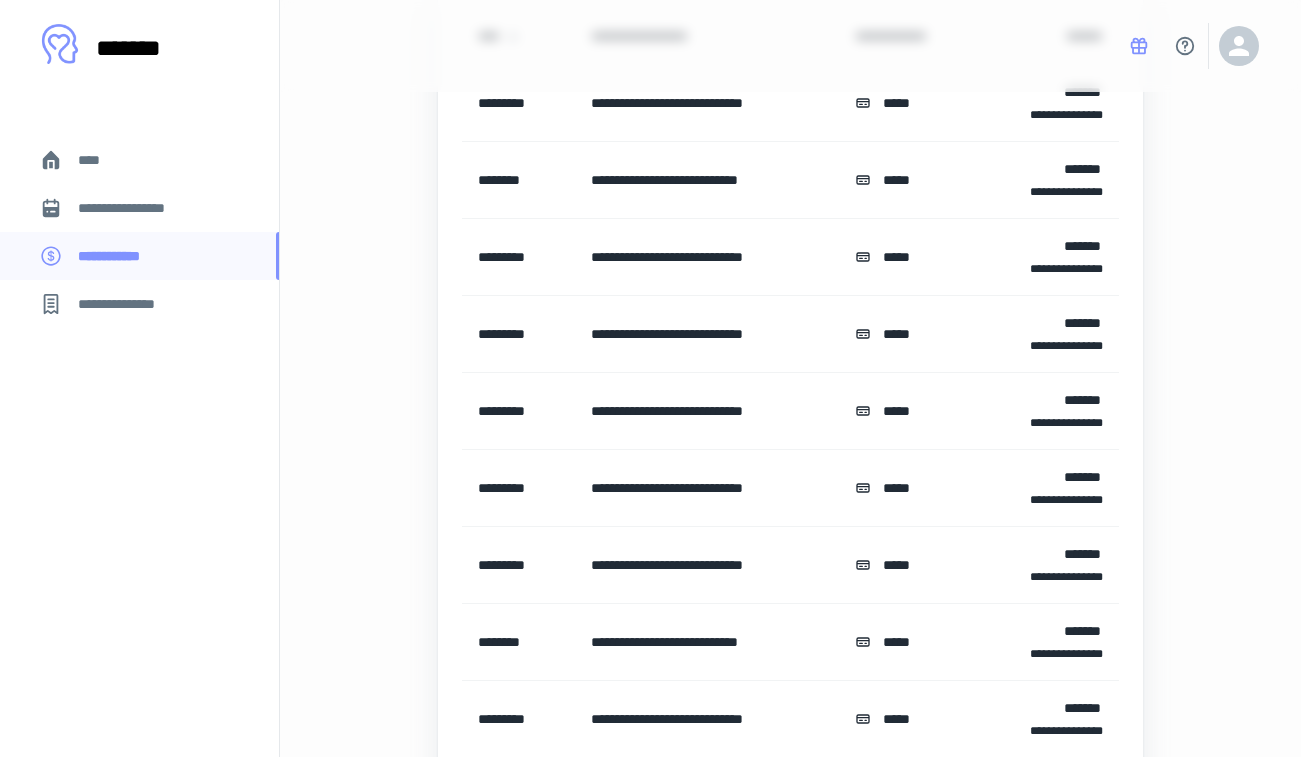 scroll, scrollTop: 0, scrollLeft: 0, axis: both 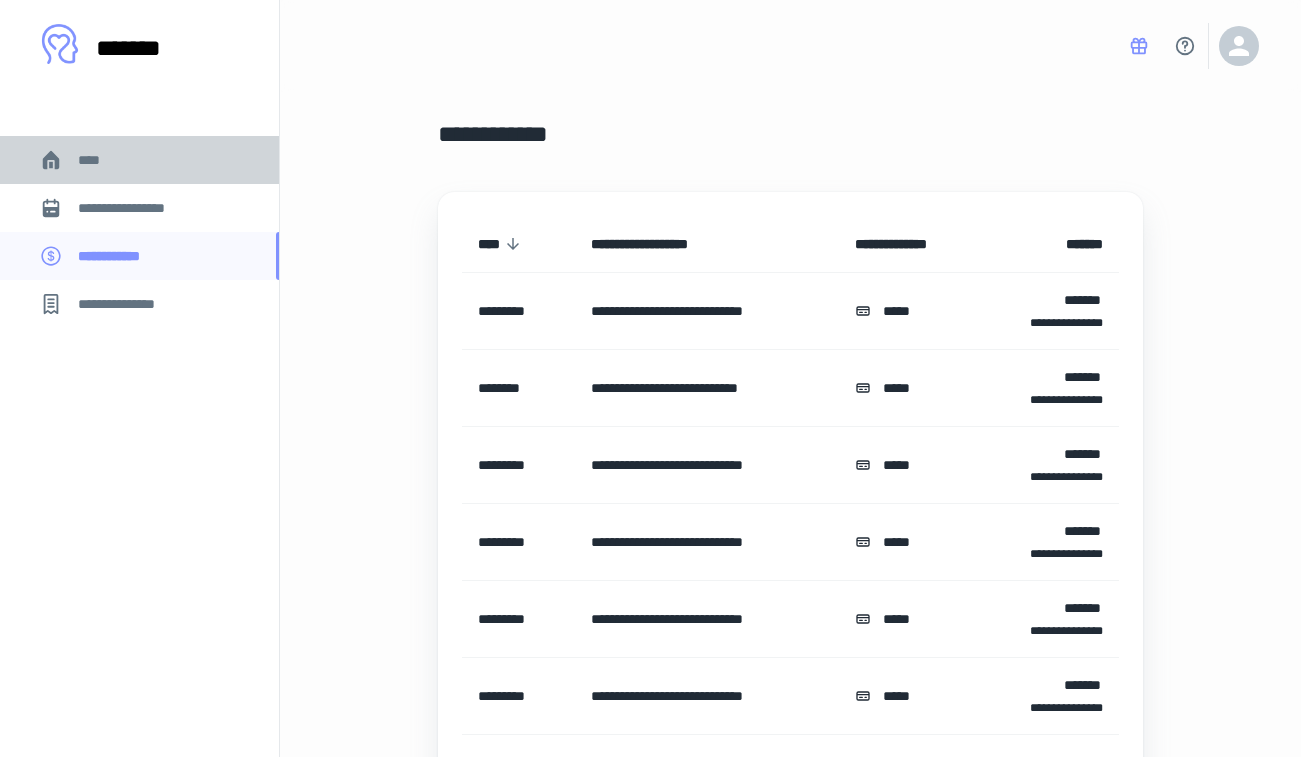 click on "****" at bounding box center [97, 160] 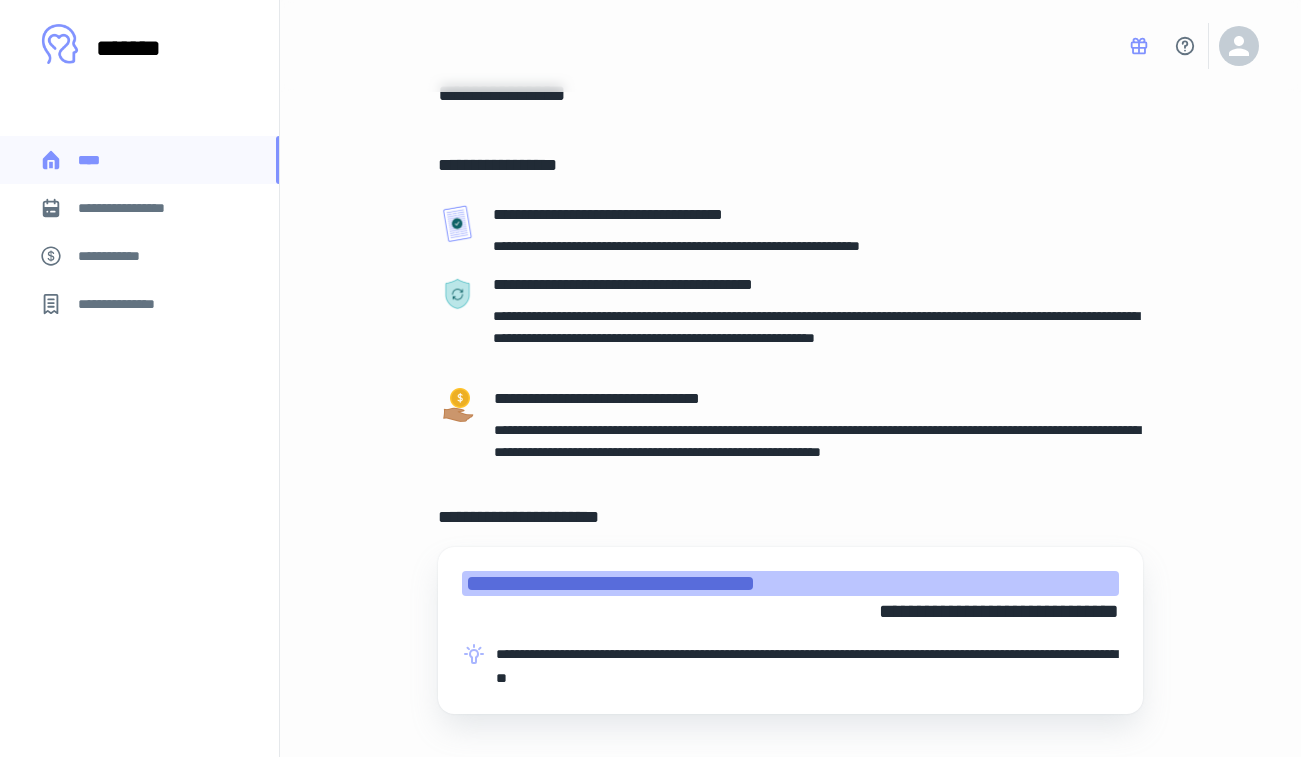 scroll, scrollTop: 0, scrollLeft: 0, axis: both 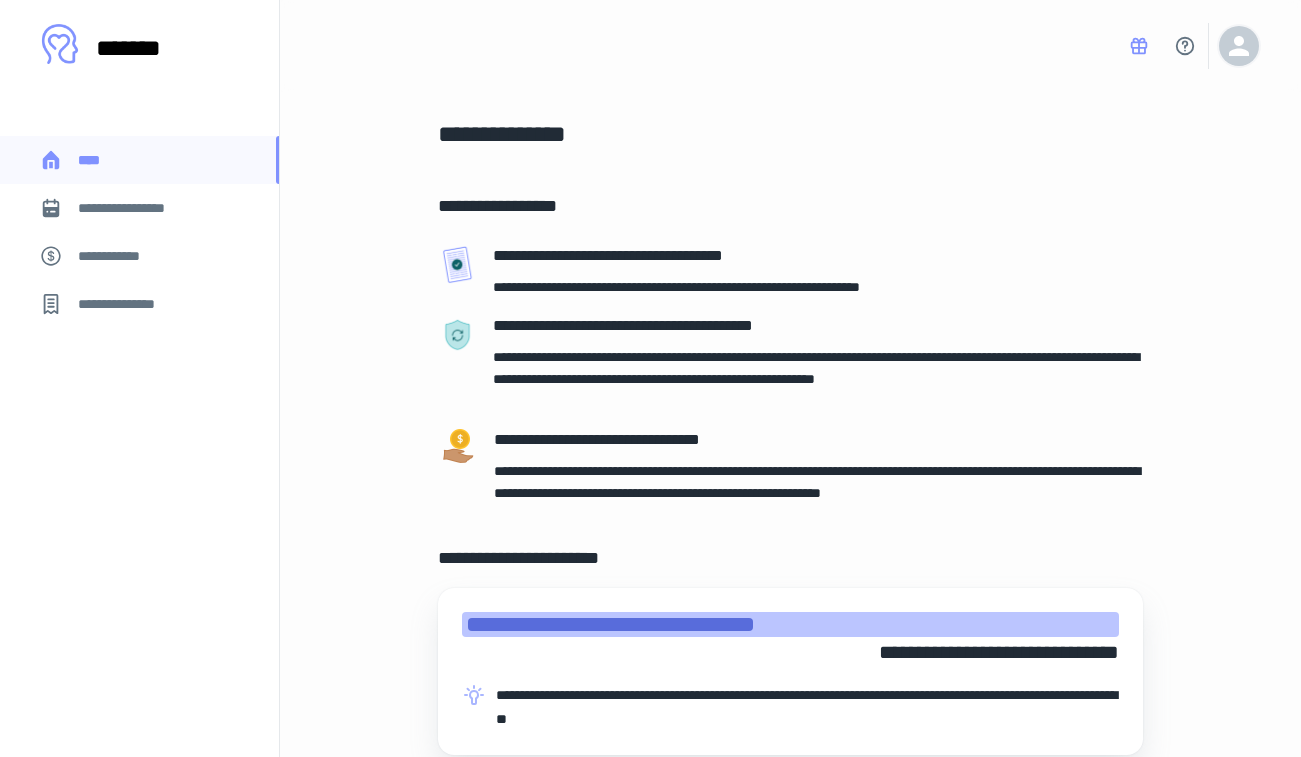 click 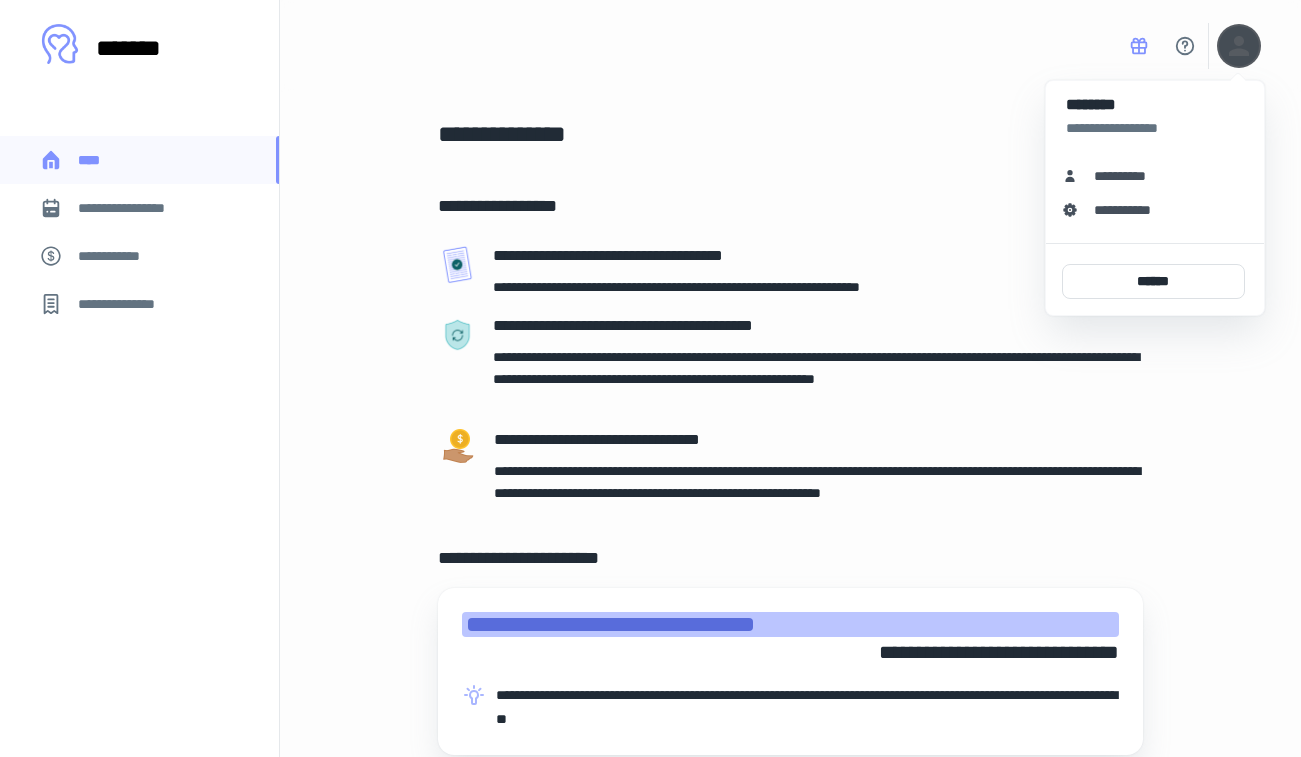 click on "**********" at bounding box center (1127, 176) 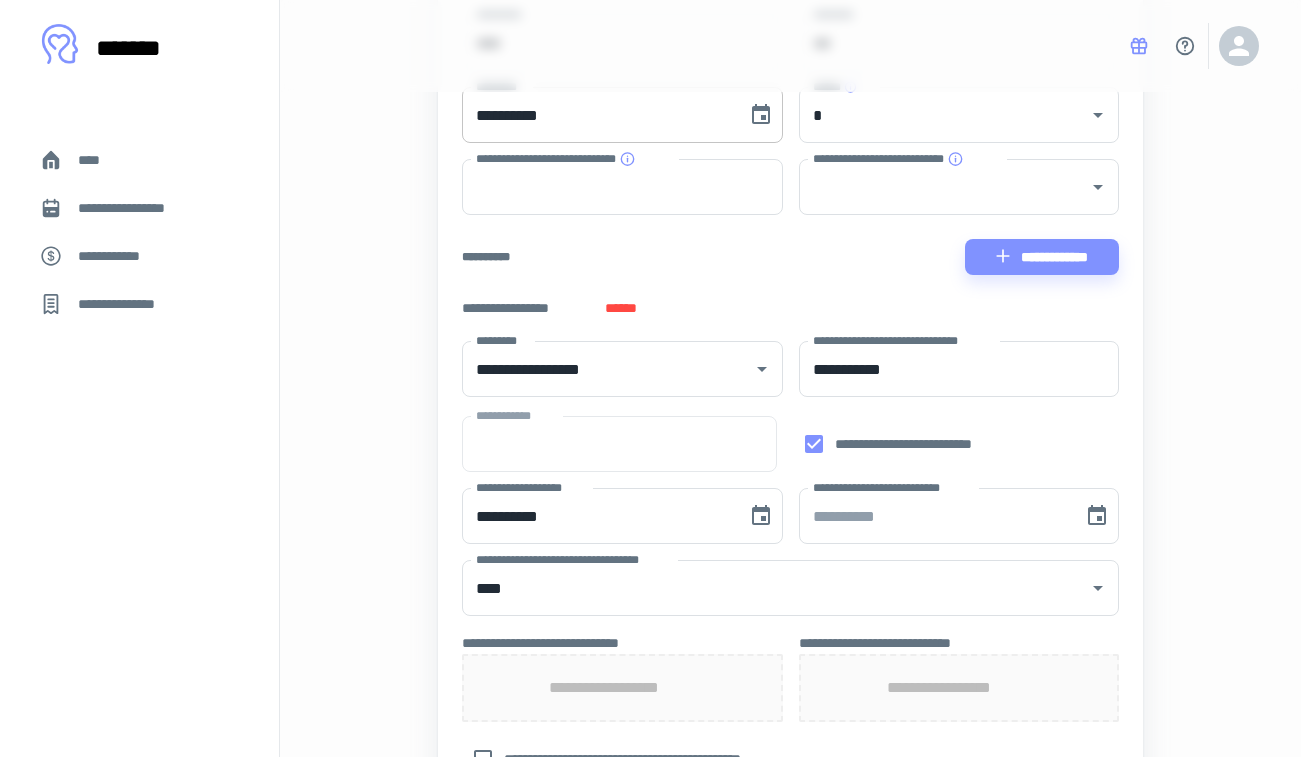 scroll, scrollTop: 231, scrollLeft: 0, axis: vertical 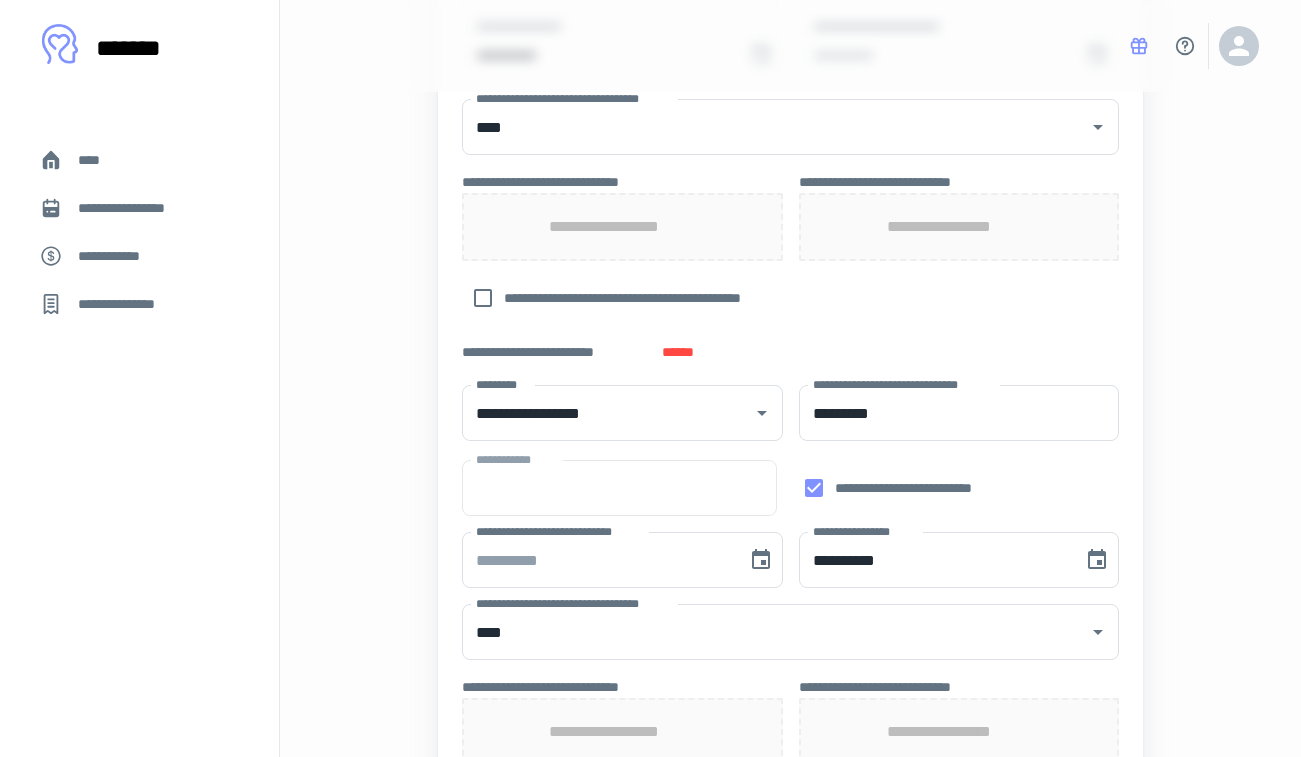 click on "******" at bounding box center (678, 352) 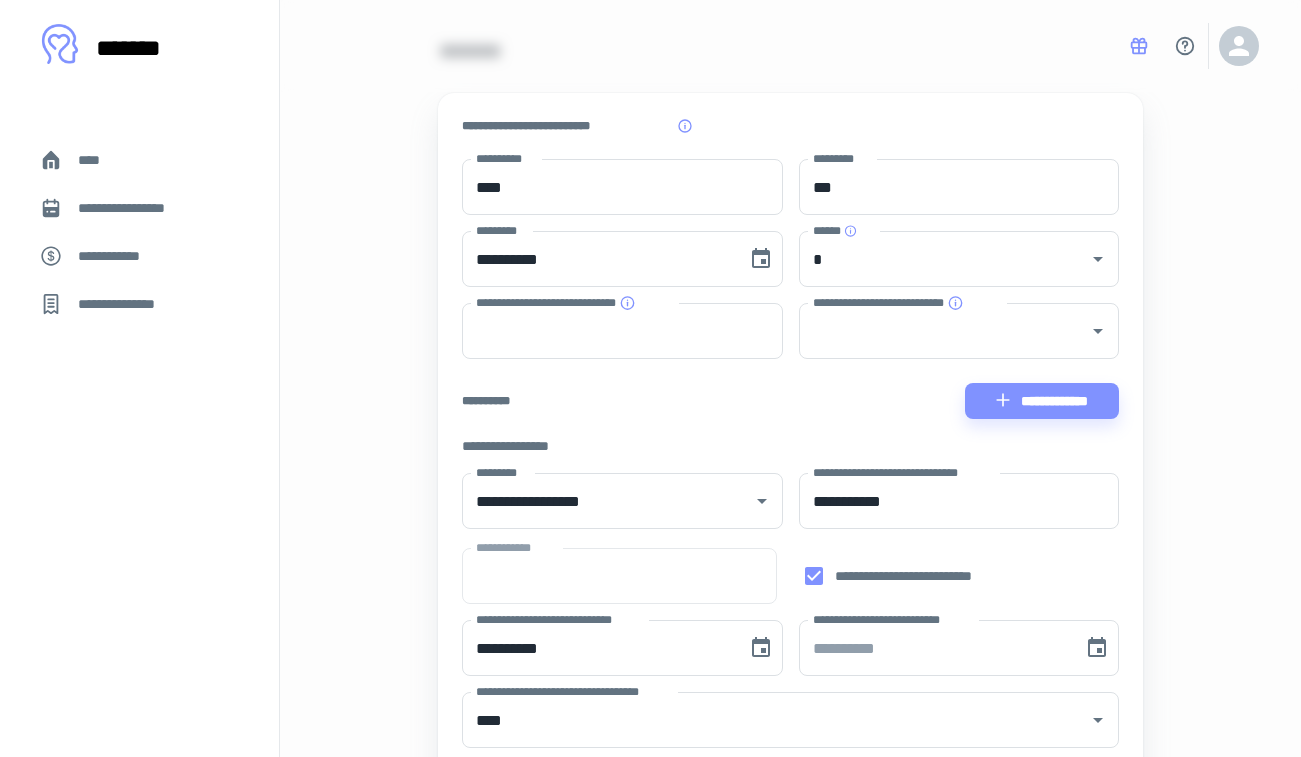 scroll, scrollTop: 226, scrollLeft: 0, axis: vertical 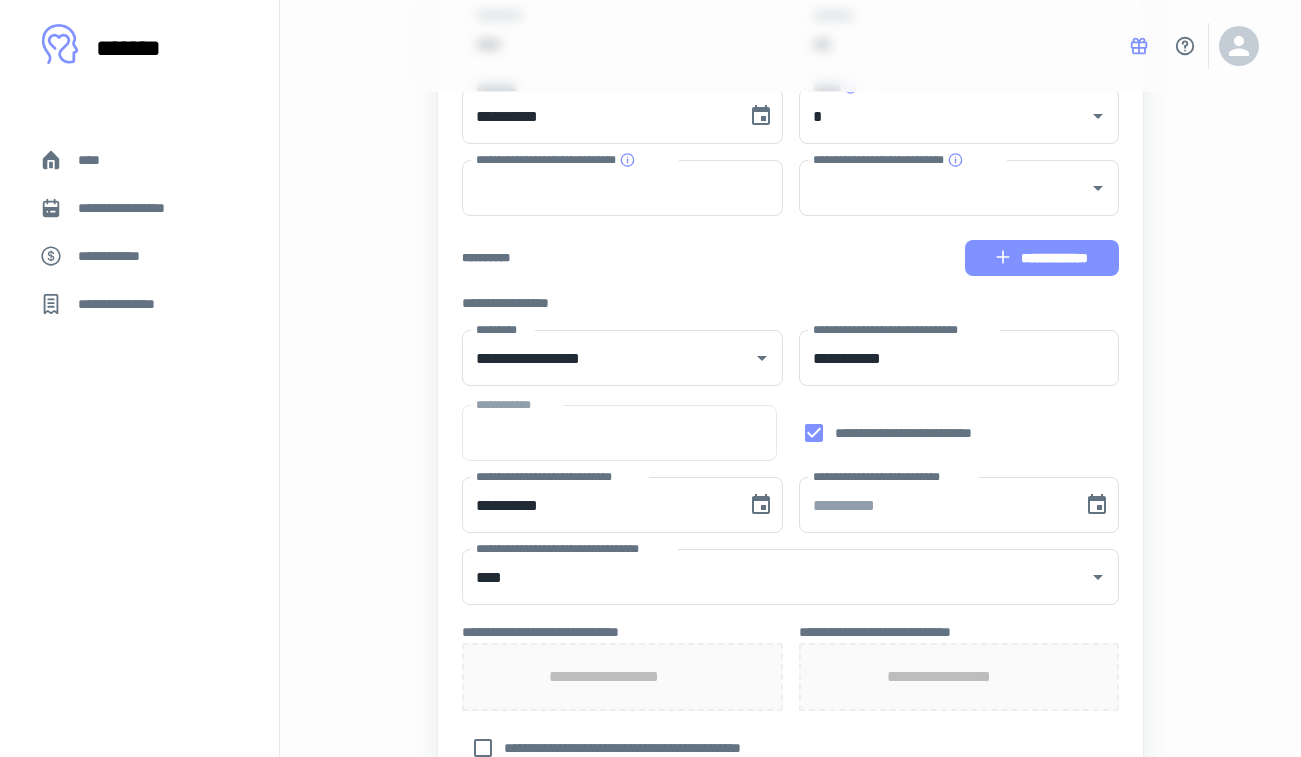 click on "**********" at bounding box center [1042, 258] 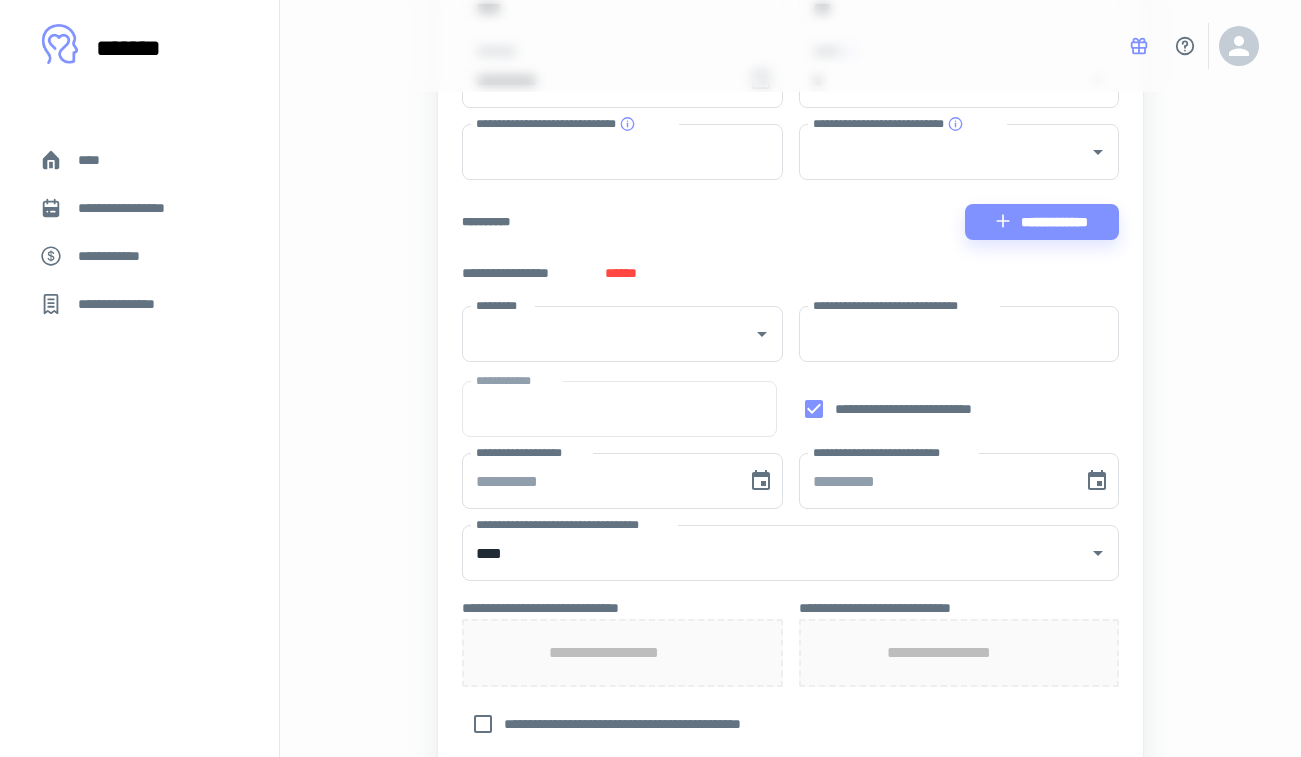 scroll, scrollTop: 171, scrollLeft: 0, axis: vertical 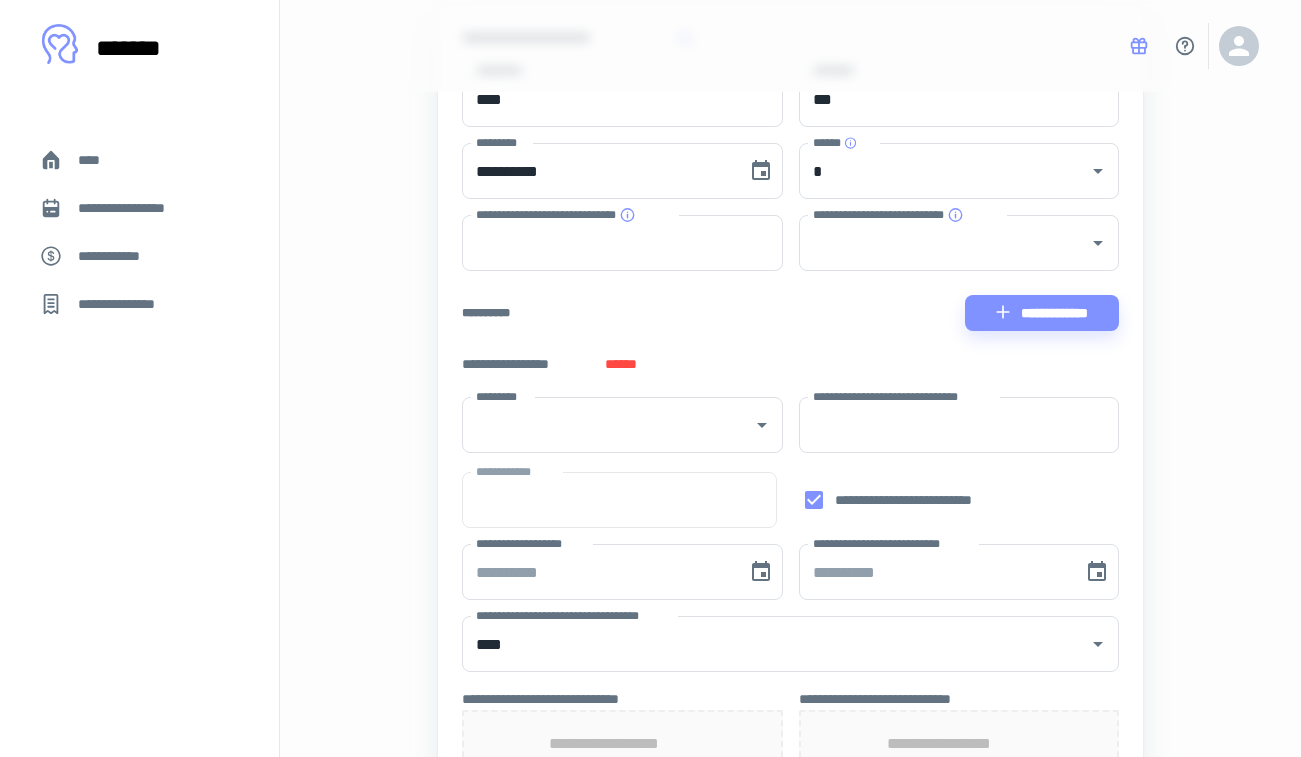 click on "******" at bounding box center (621, 364) 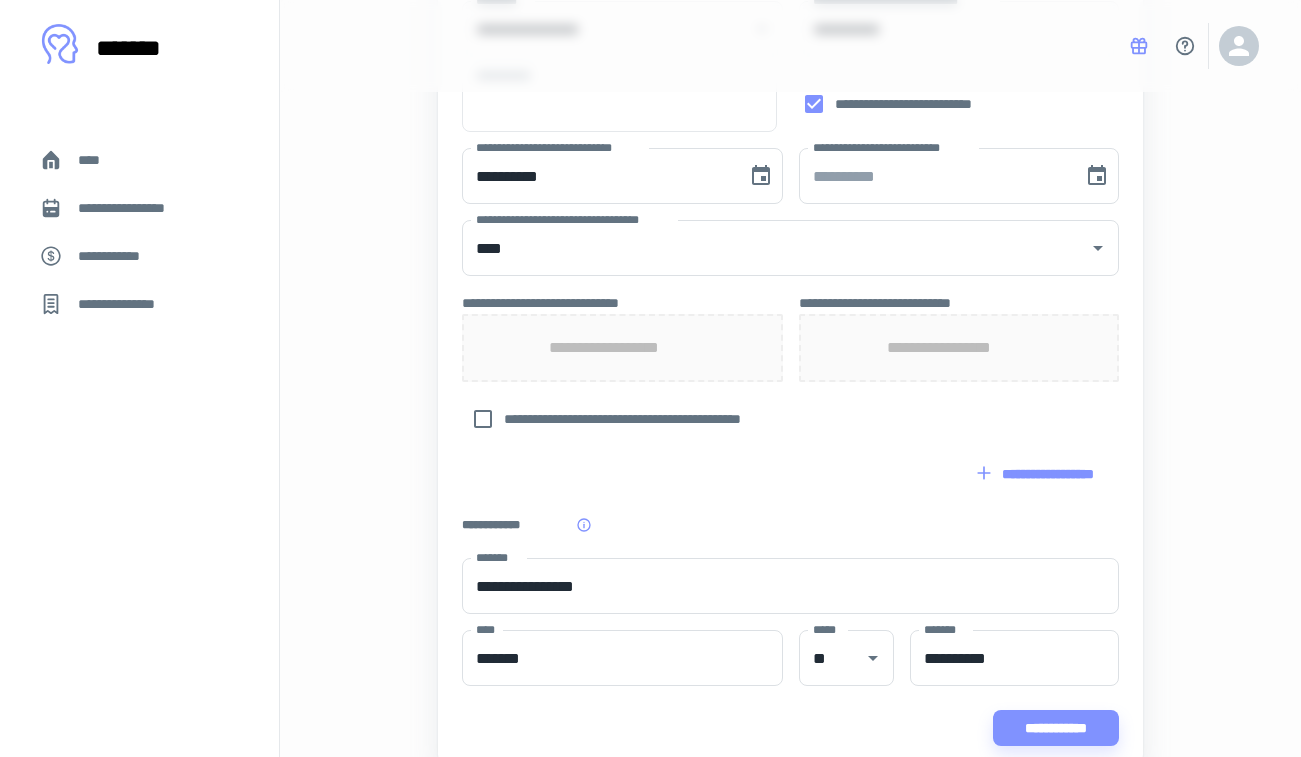 scroll, scrollTop: 648, scrollLeft: 0, axis: vertical 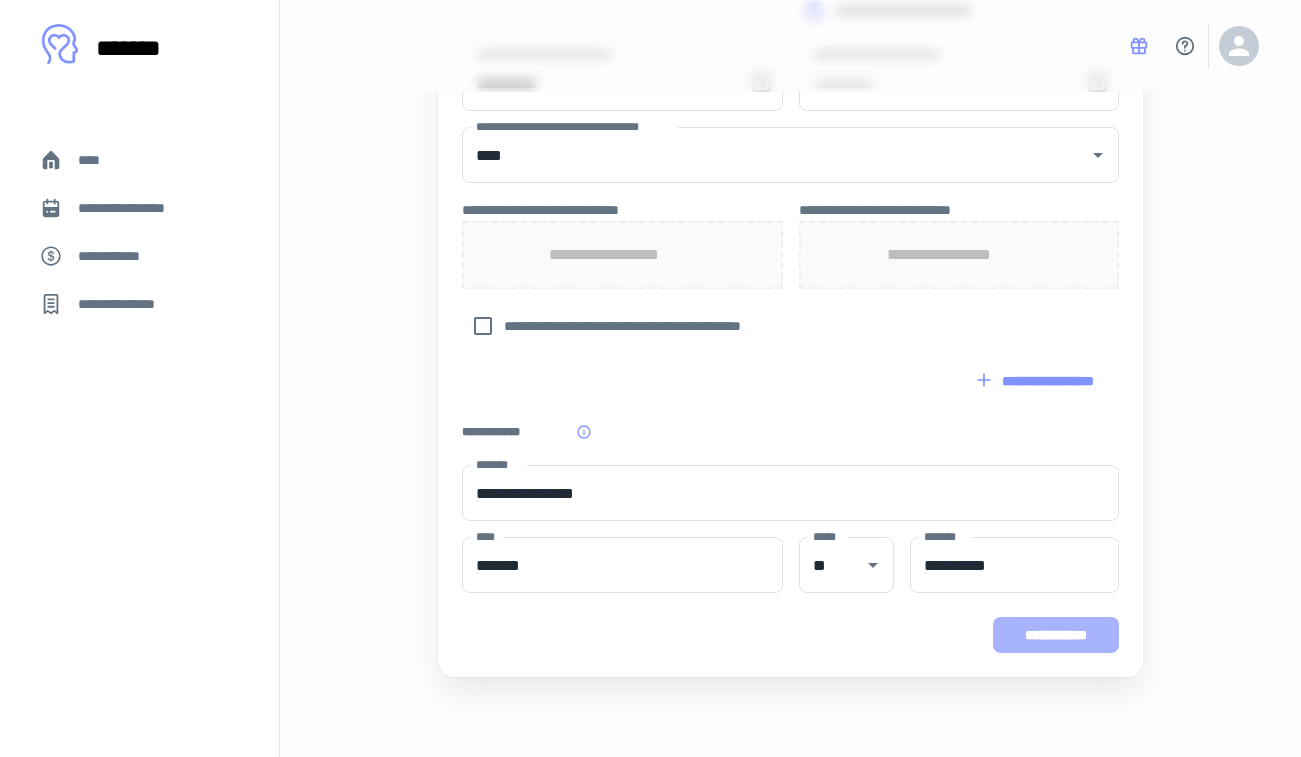 click on "**********" at bounding box center [1056, 635] 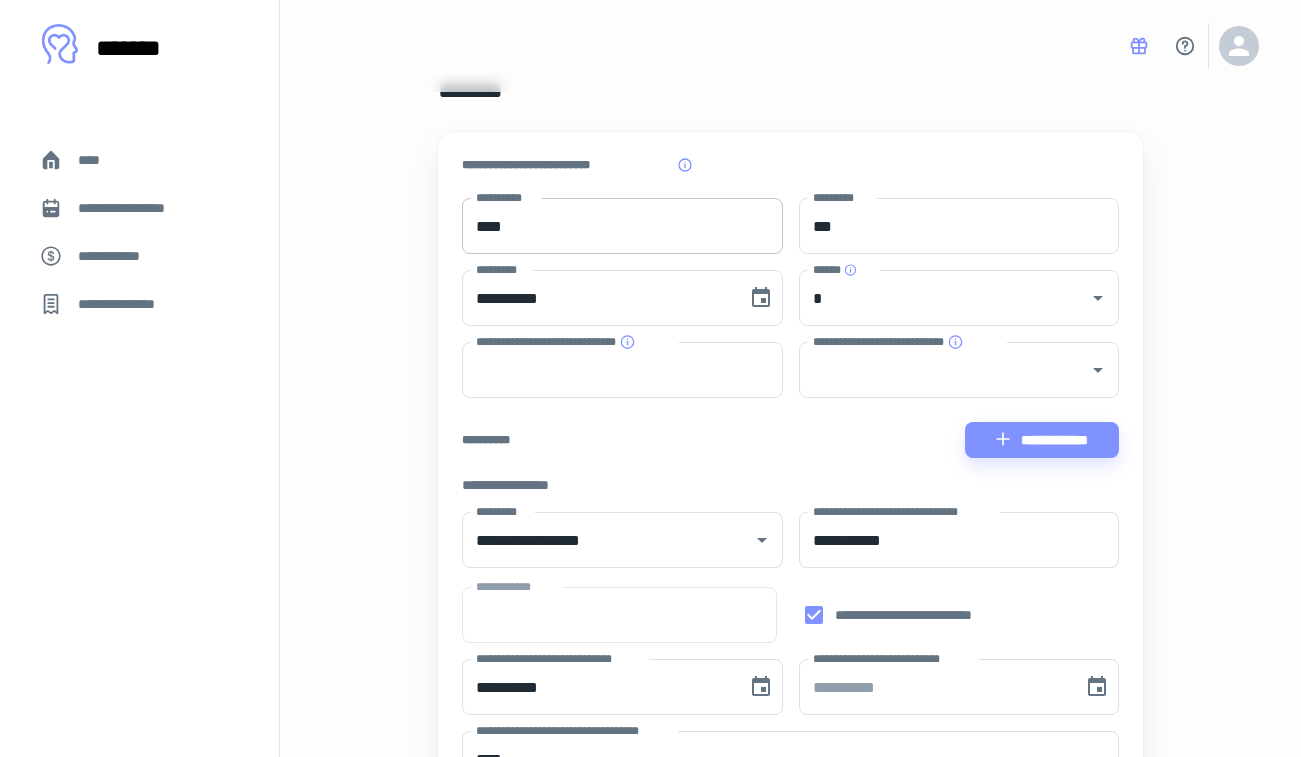 scroll, scrollTop: 0, scrollLeft: 0, axis: both 